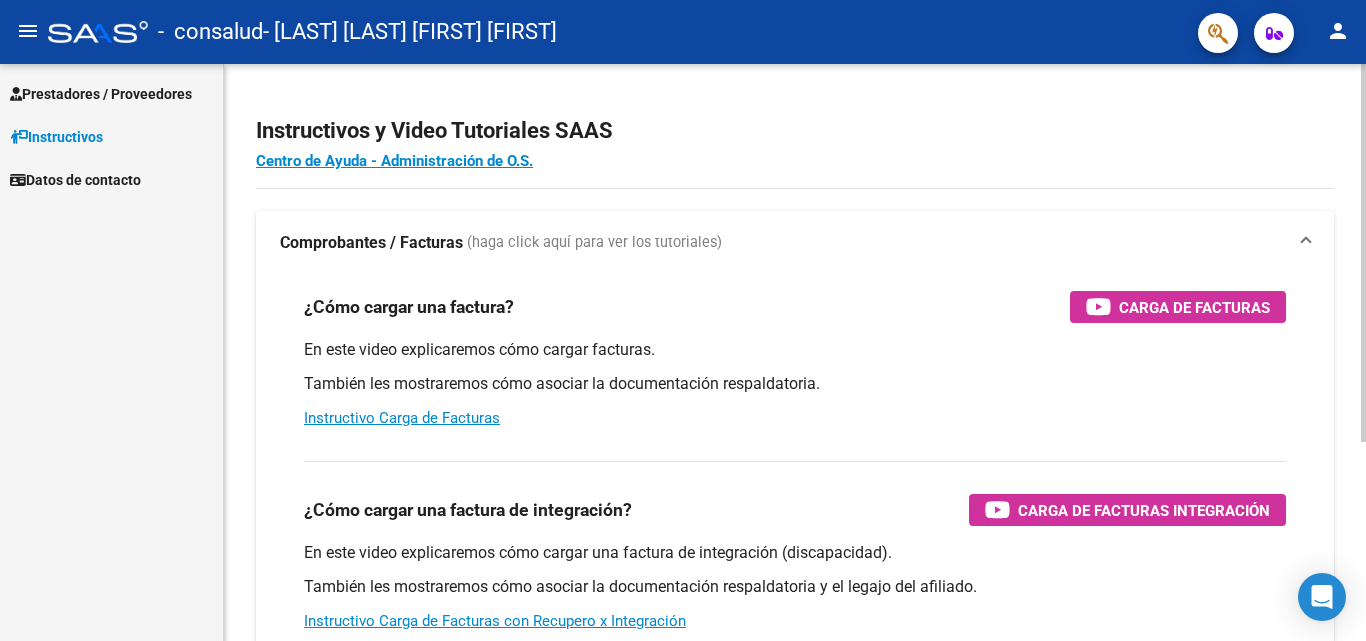 scroll, scrollTop: 0, scrollLeft: 0, axis: both 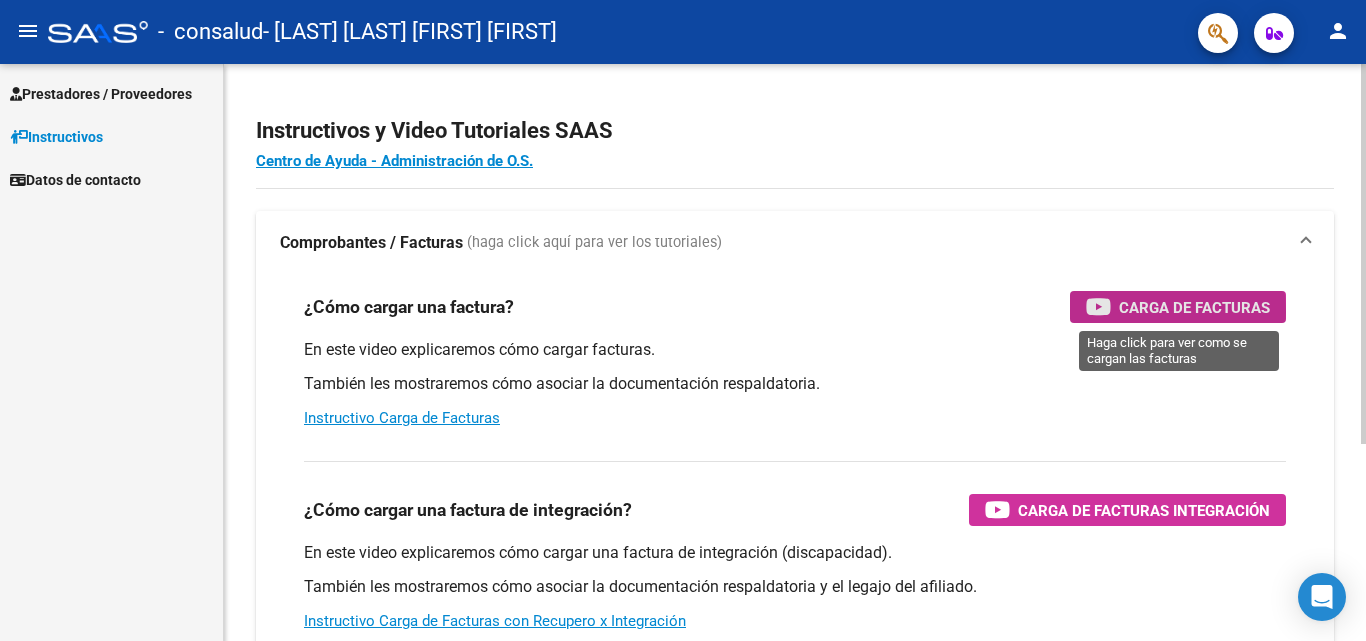 click on "Carga de Facturas" at bounding box center (1194, 307) 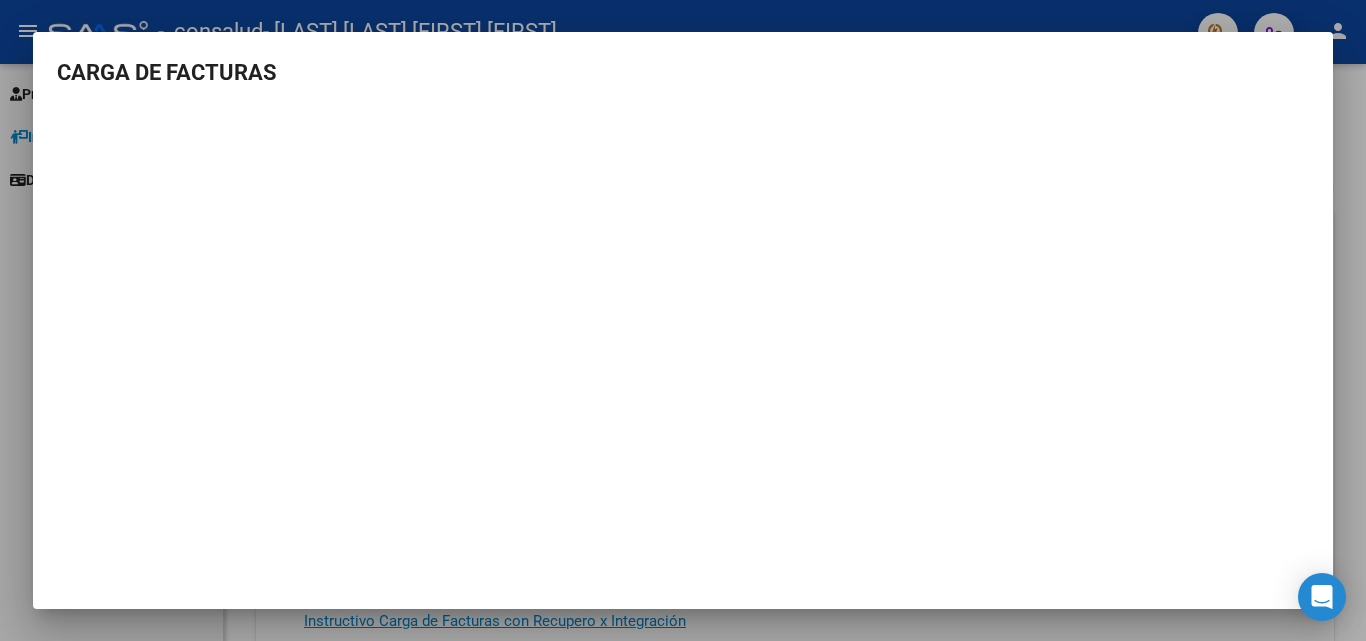 click at bounding box center (683, 320) 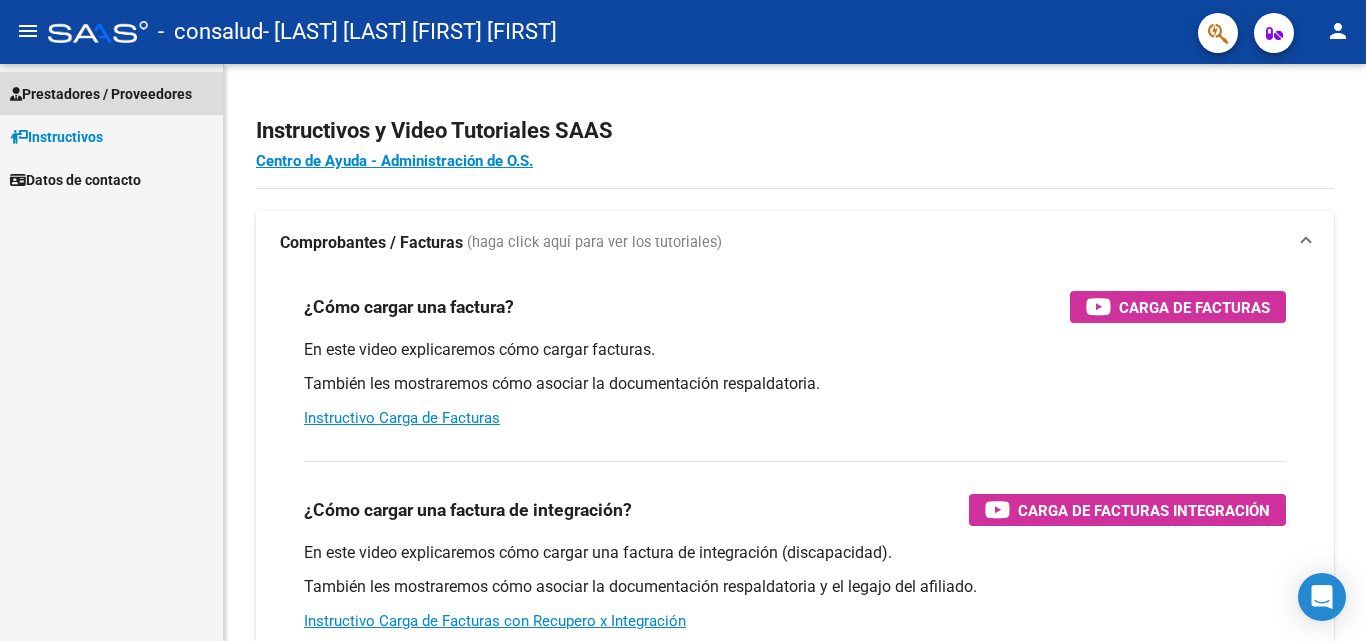 click on "Prestadores / Proveedores" at bounding box center [101, 94] 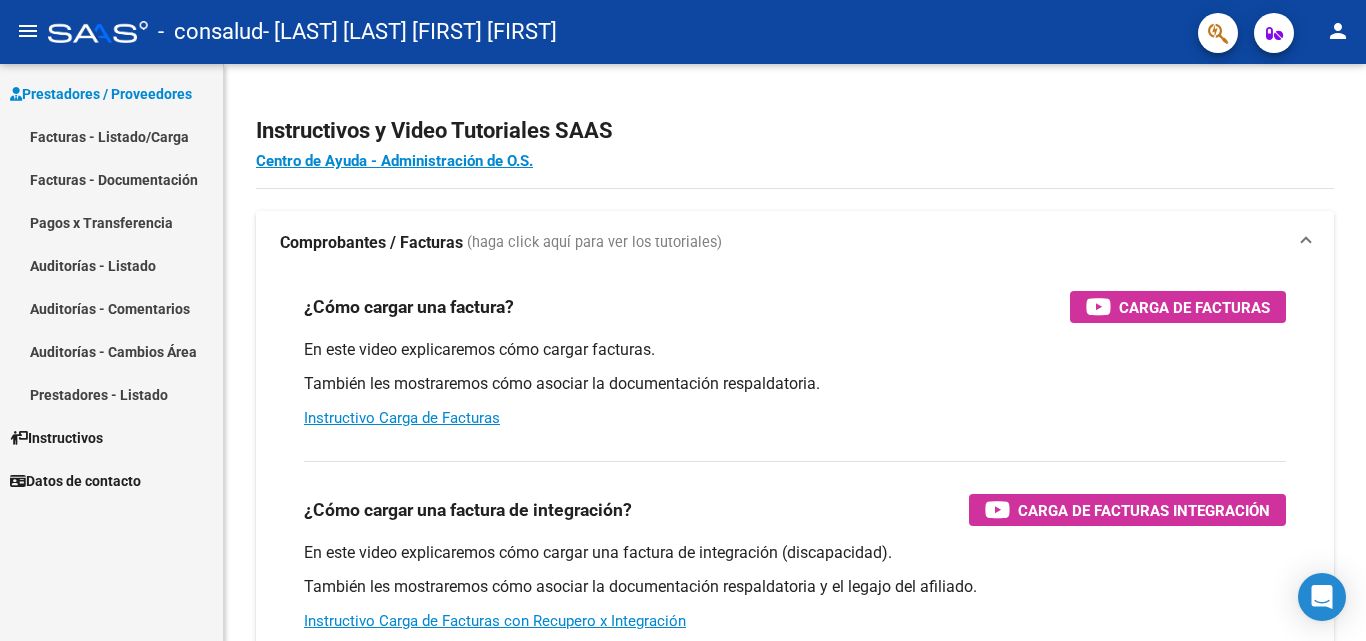 click on "Facturas - Listado/Carga" at bounding box center (111, 136) 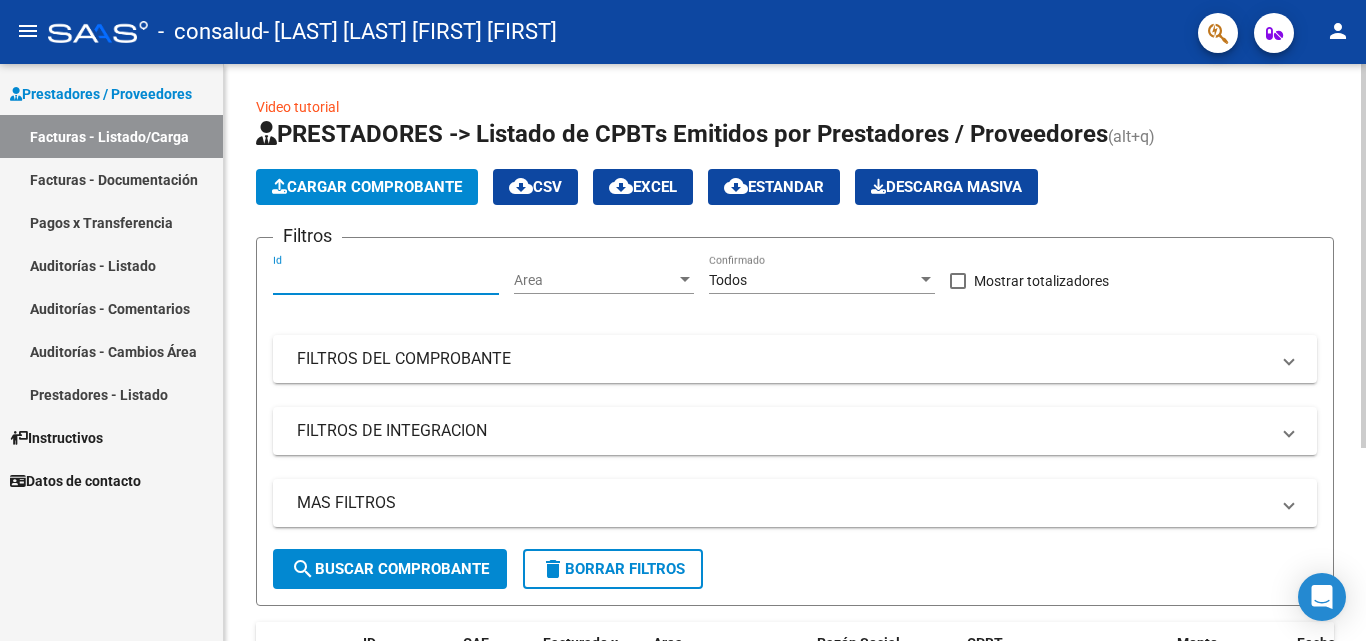 click on "Id" at bounding box center [386, 280] 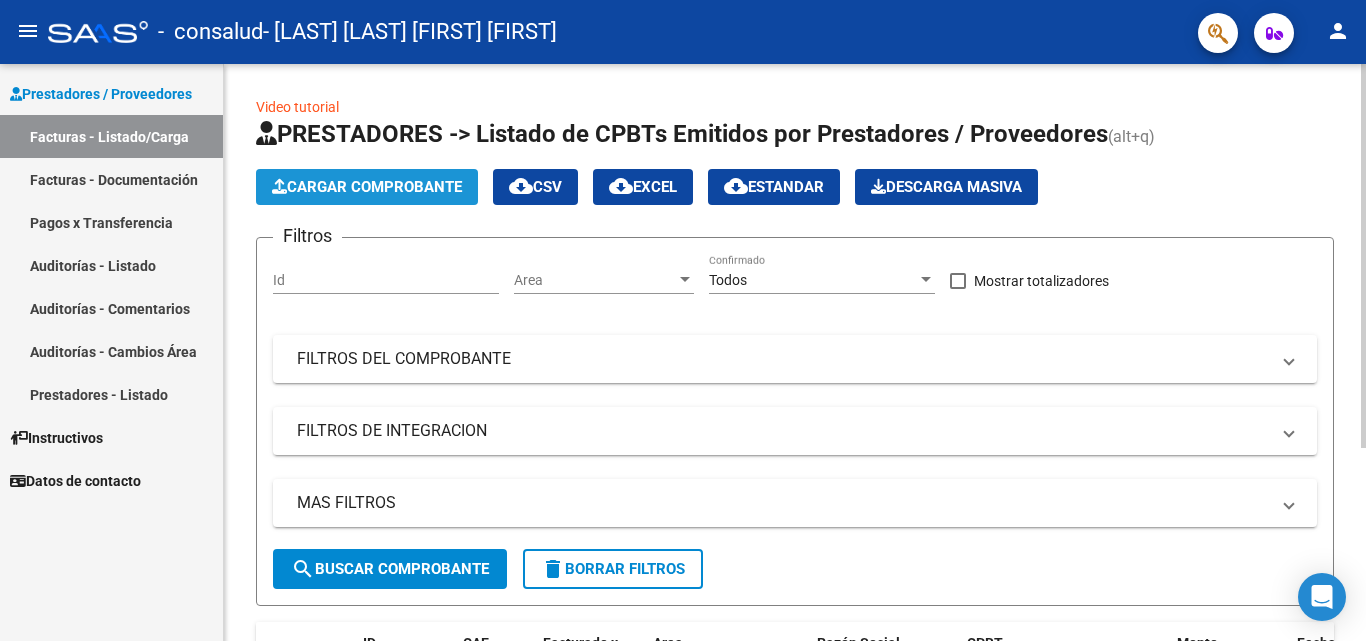click on "Cargar Comprobante" 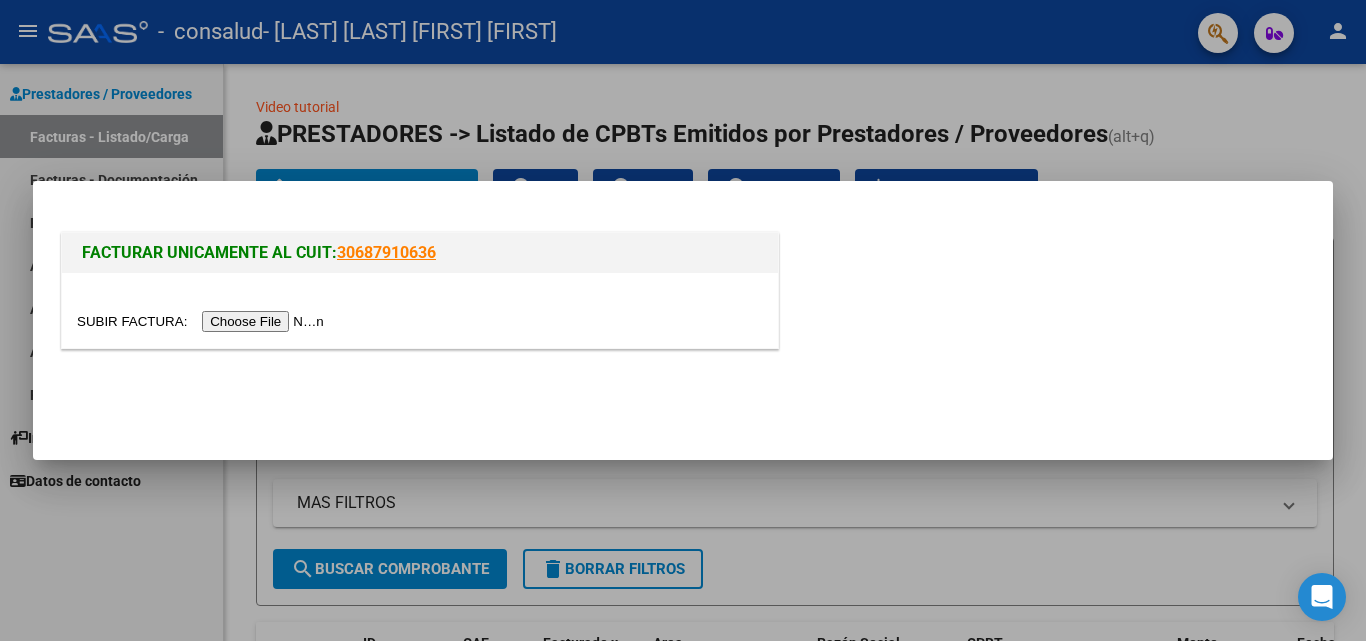 click at bounding box center (203, 321) 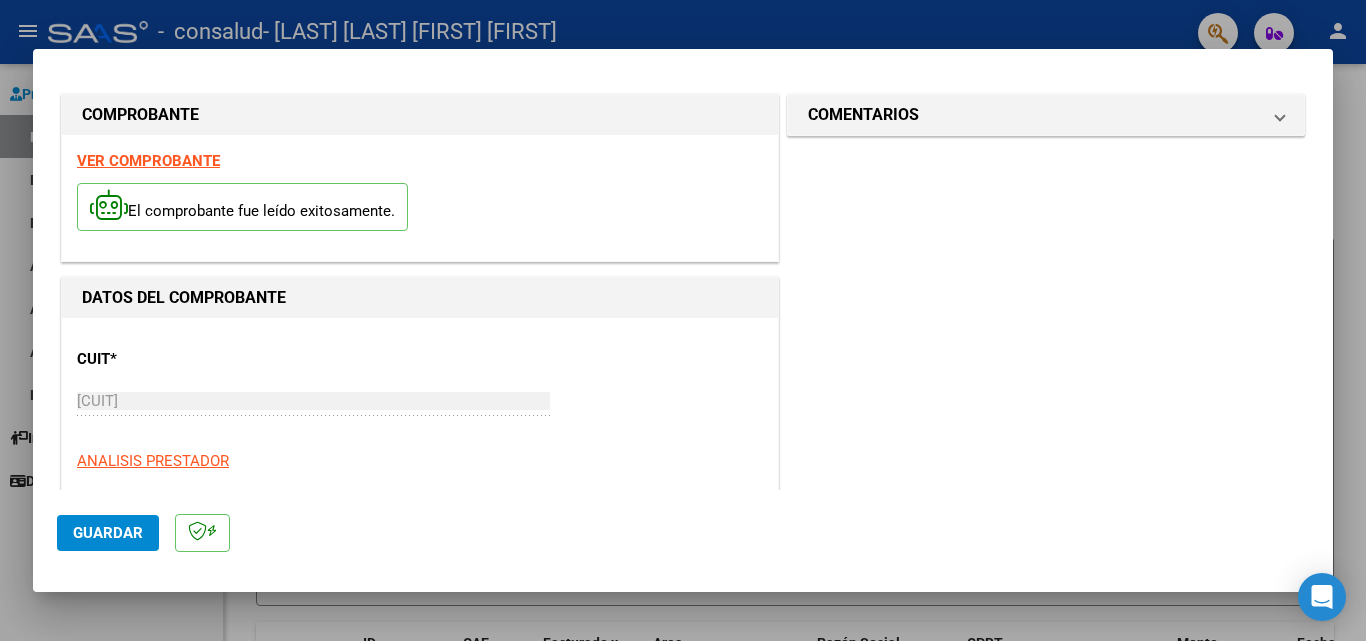 scroll, scrollTop: 0, scrollLeft: 0, axis: both 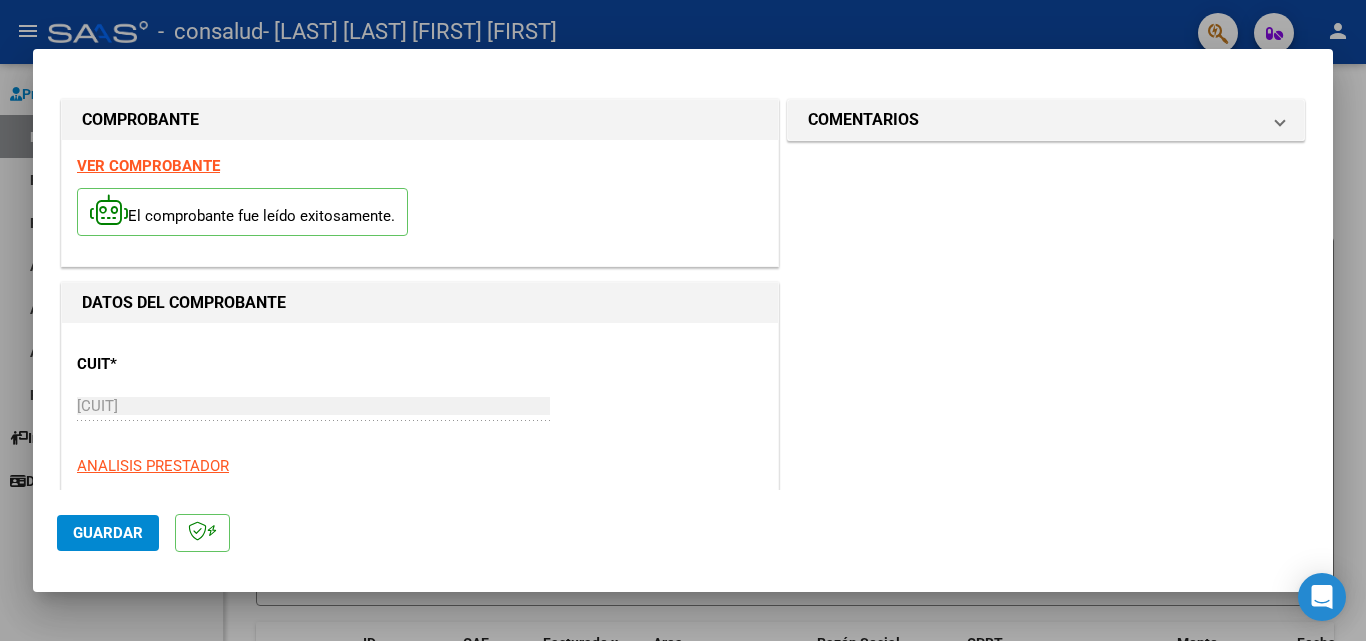 click at bounding box center [683, 320] 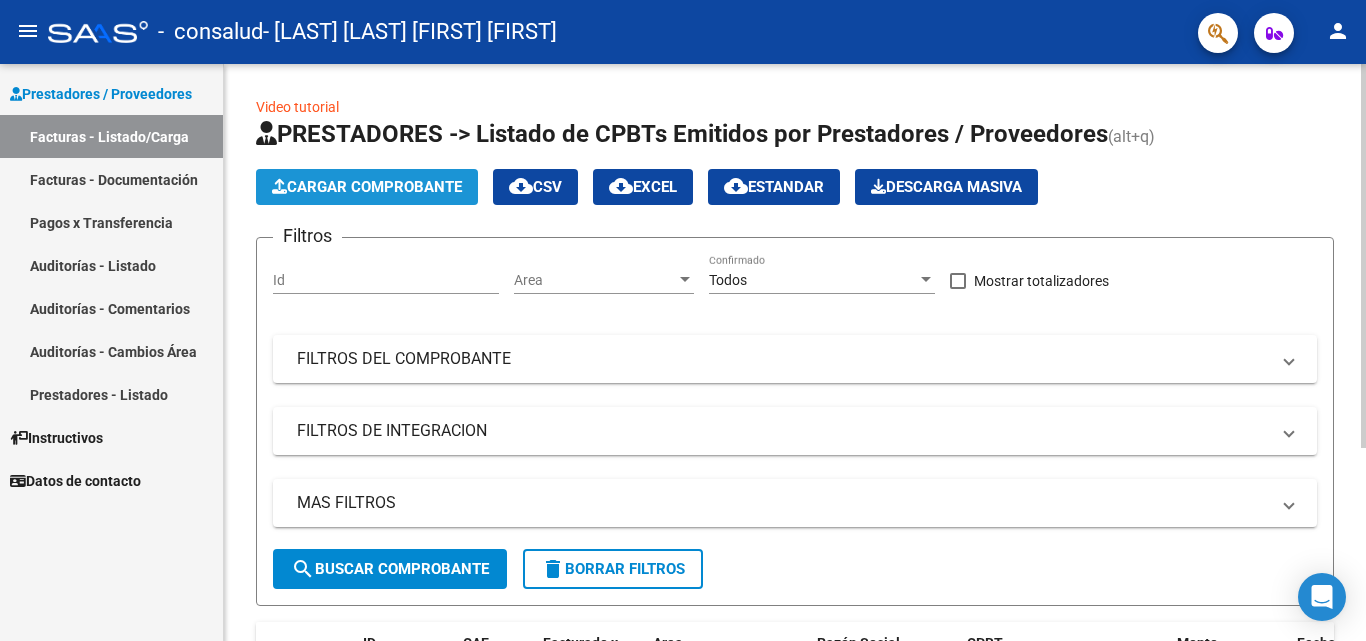 click 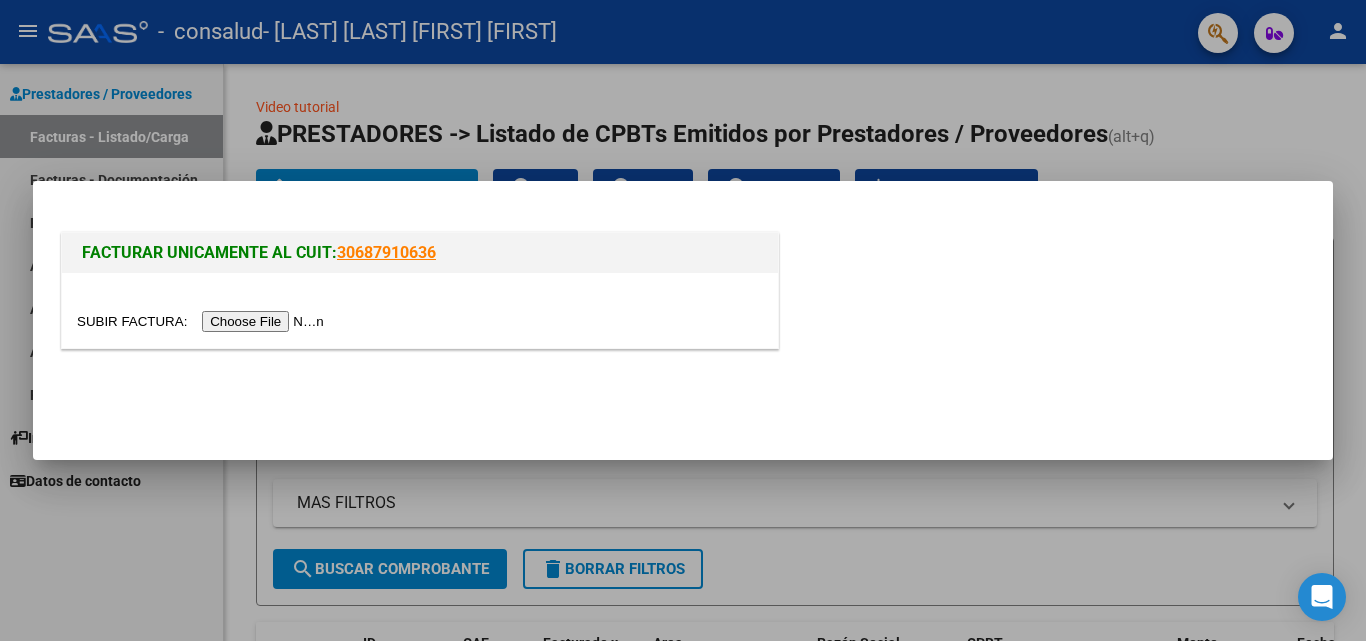 click at bounding box center (683, 320) 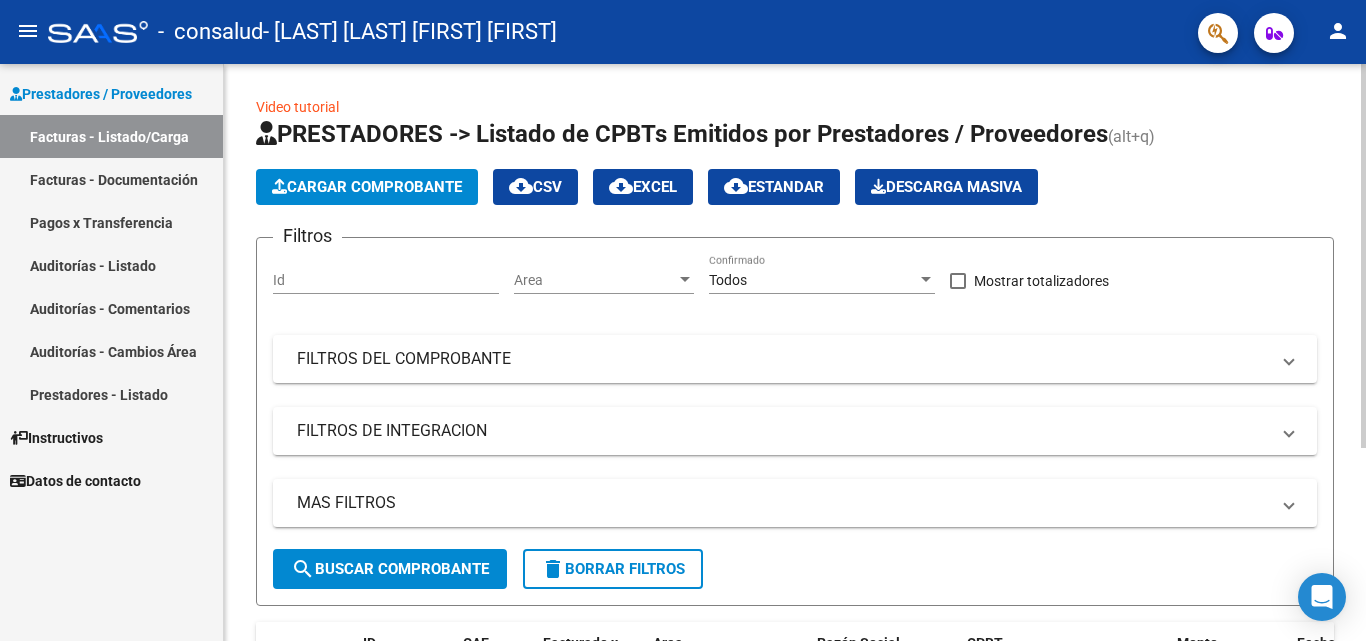 click on "Cargar Comprobante" 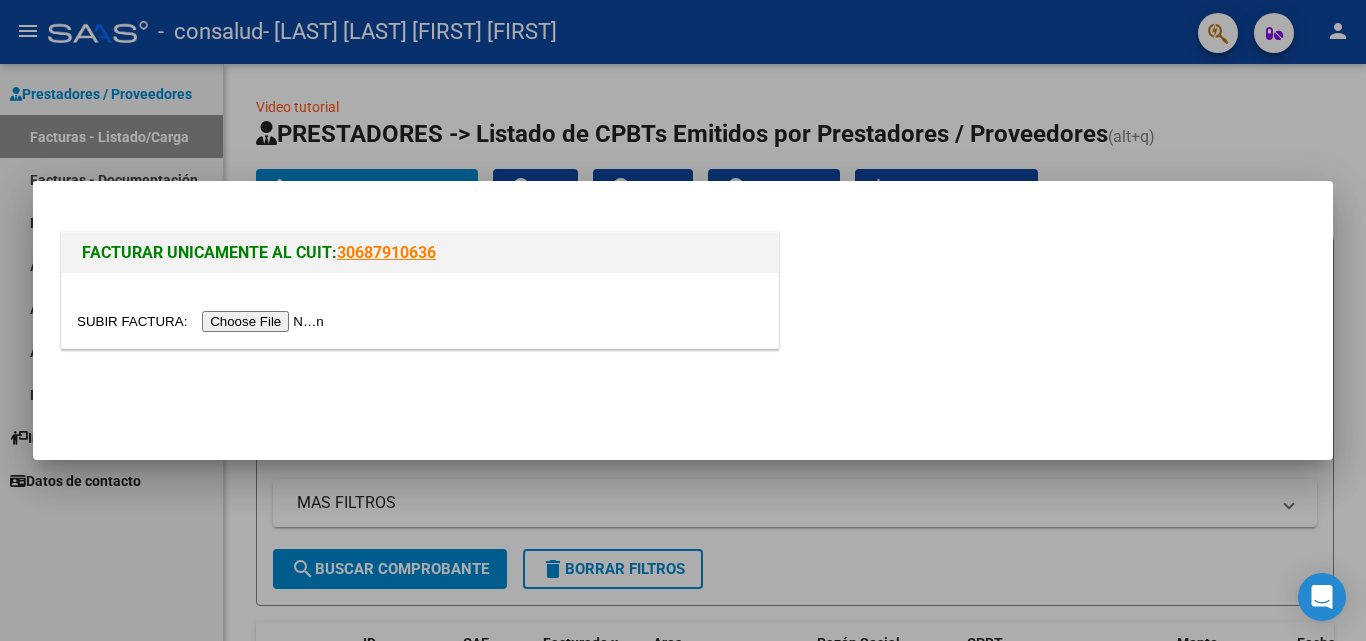 click at bounding box center (203, 321) 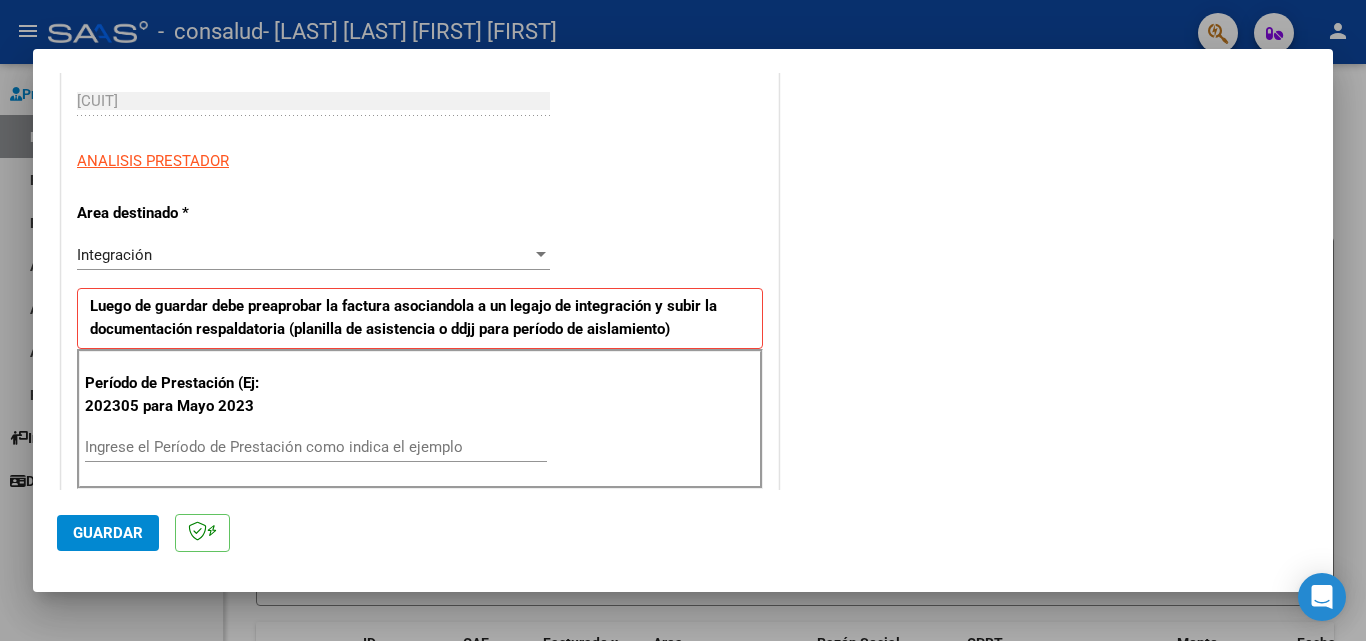 scroll, scrollTop: 405, scrollLeft: 0, axis: vertical 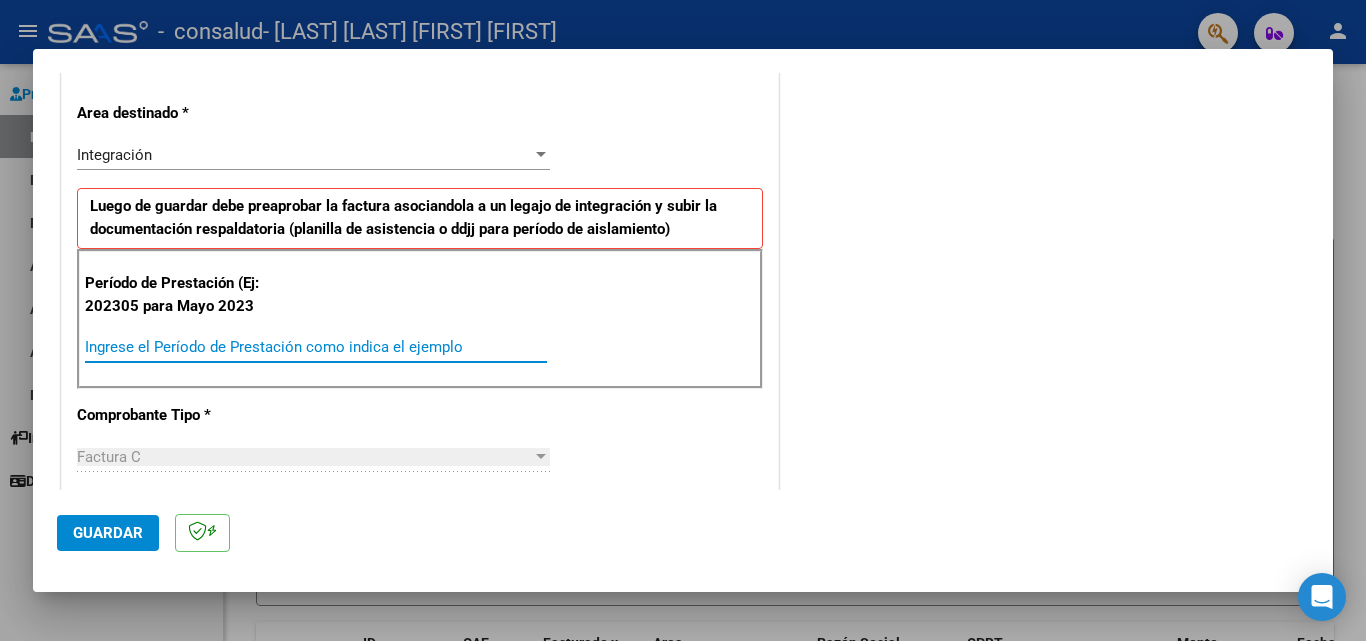 click on "Ingrese el Período de Prestación como indica el ejemplo" at bounding box center (316, 347) 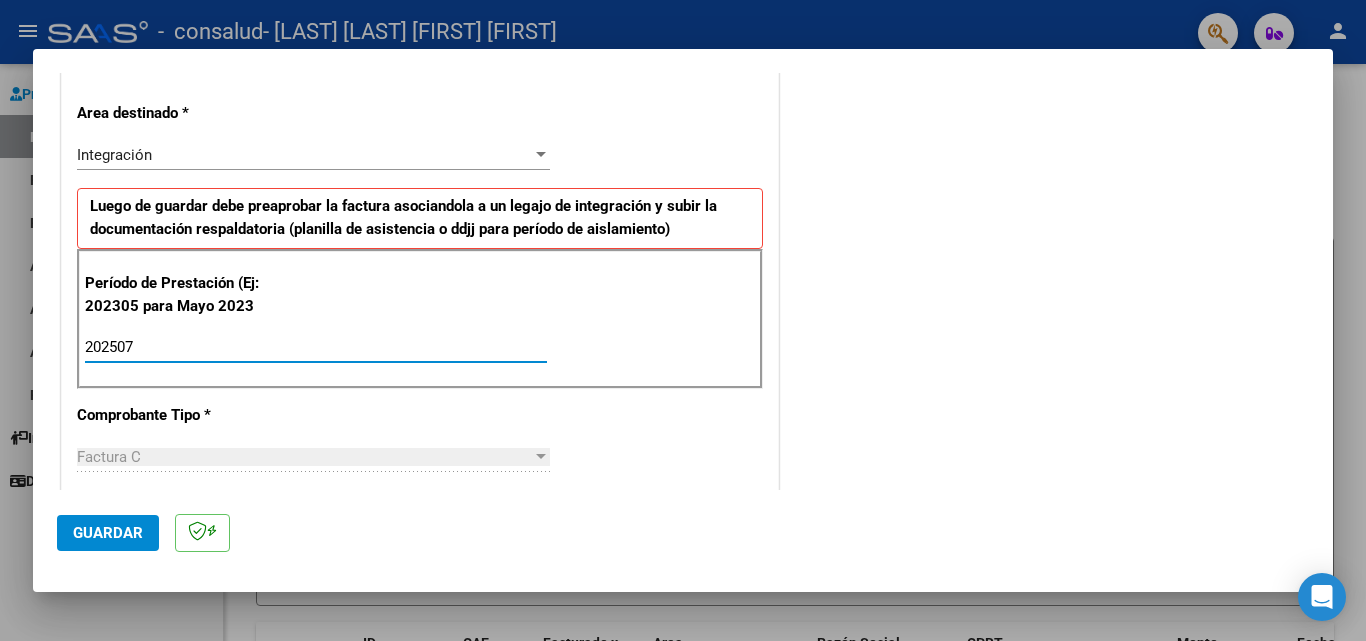type on "202507" 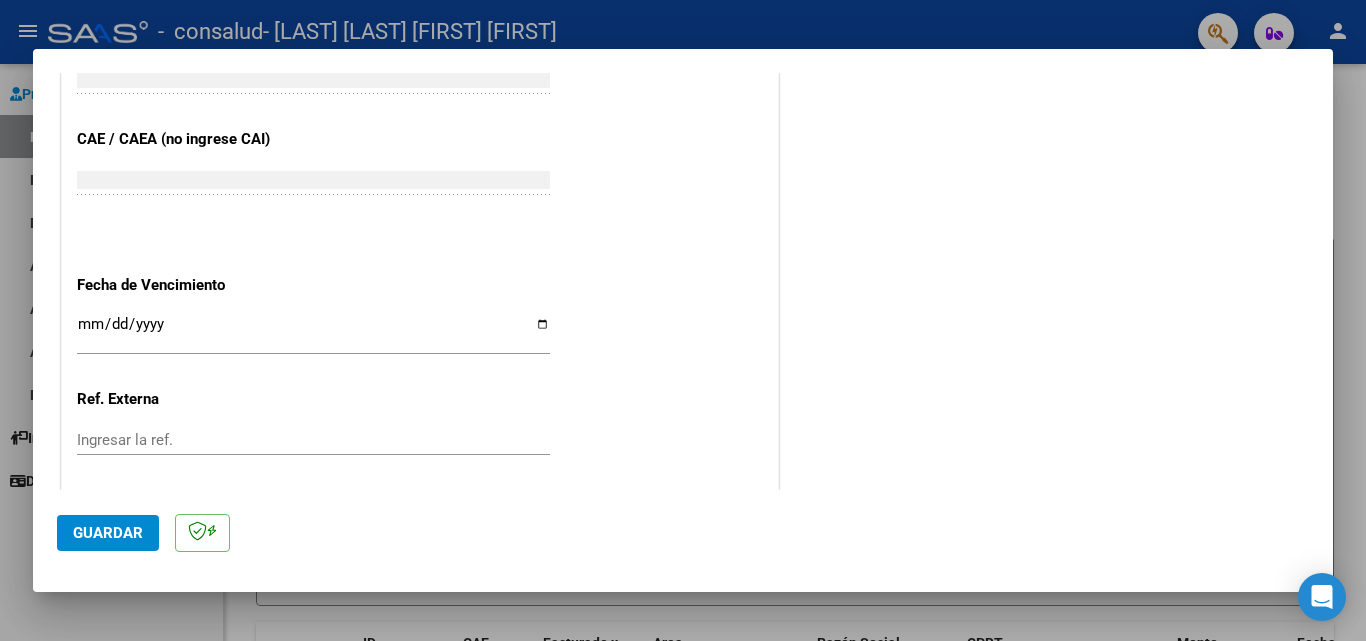 scroll, scrollTop: 1305, scrollLeft: 0, axis: vertical 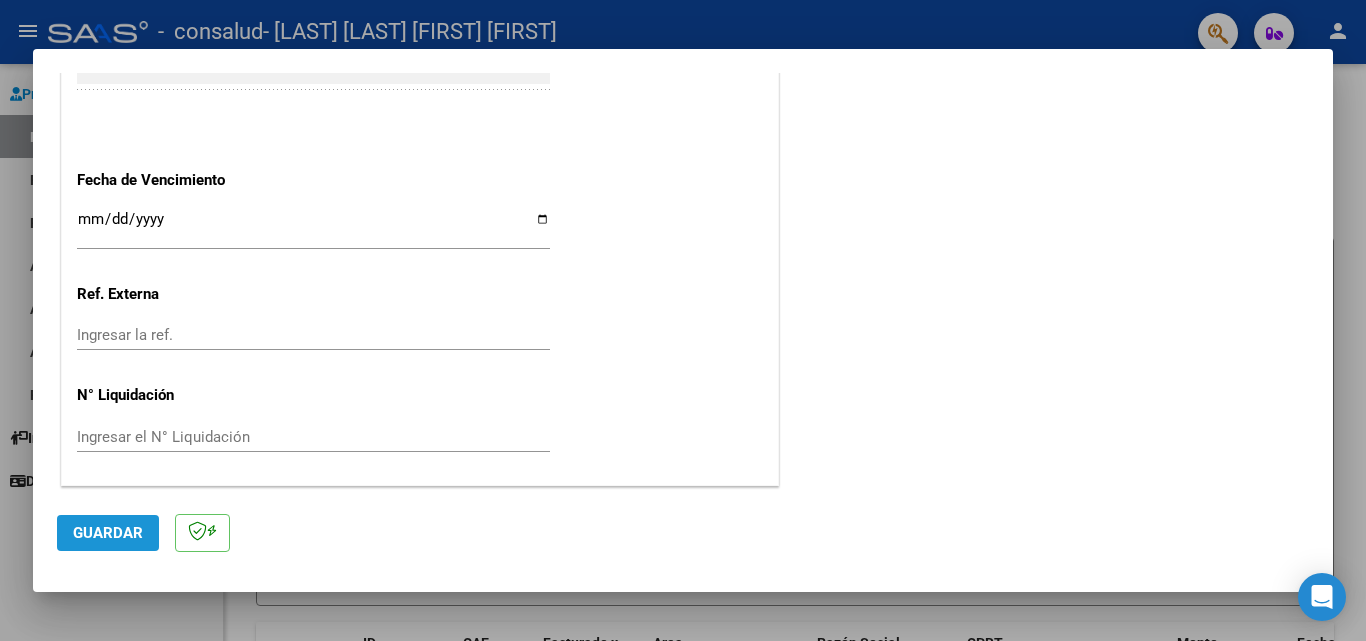 click on "Guardar" 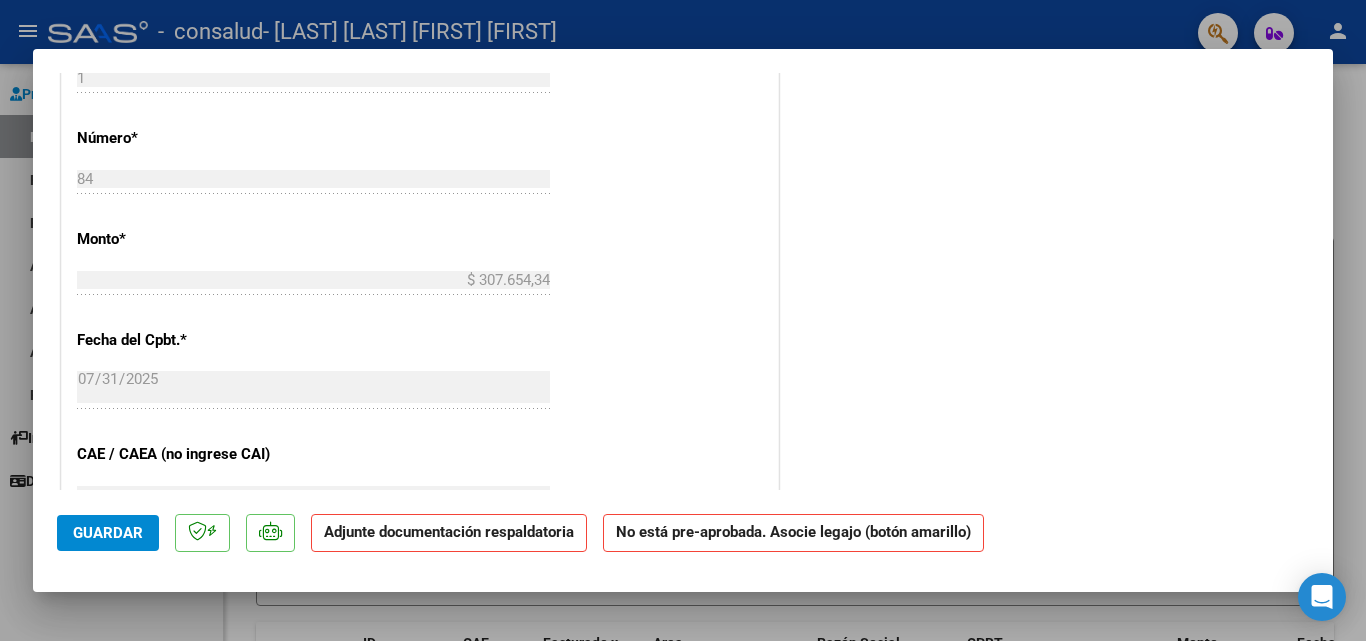 scroll, scrollTop: 1200, scrollLeft: 0, axis: vertical 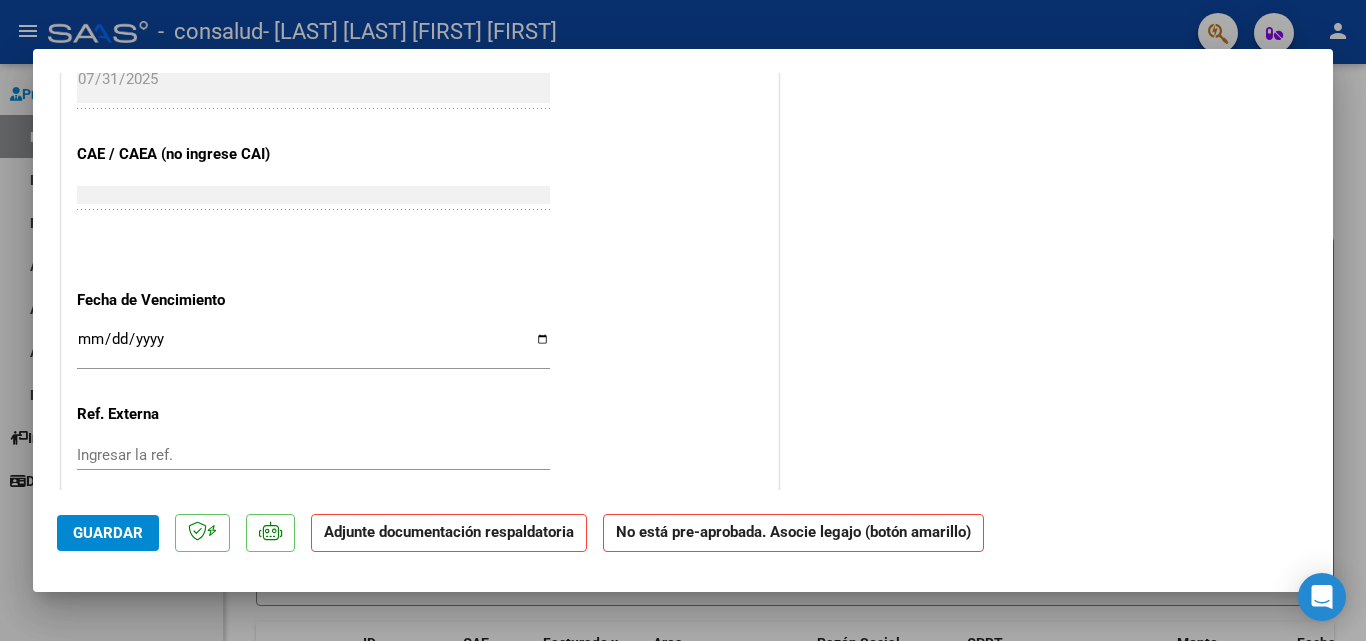 click at bounding box center [683, 320] 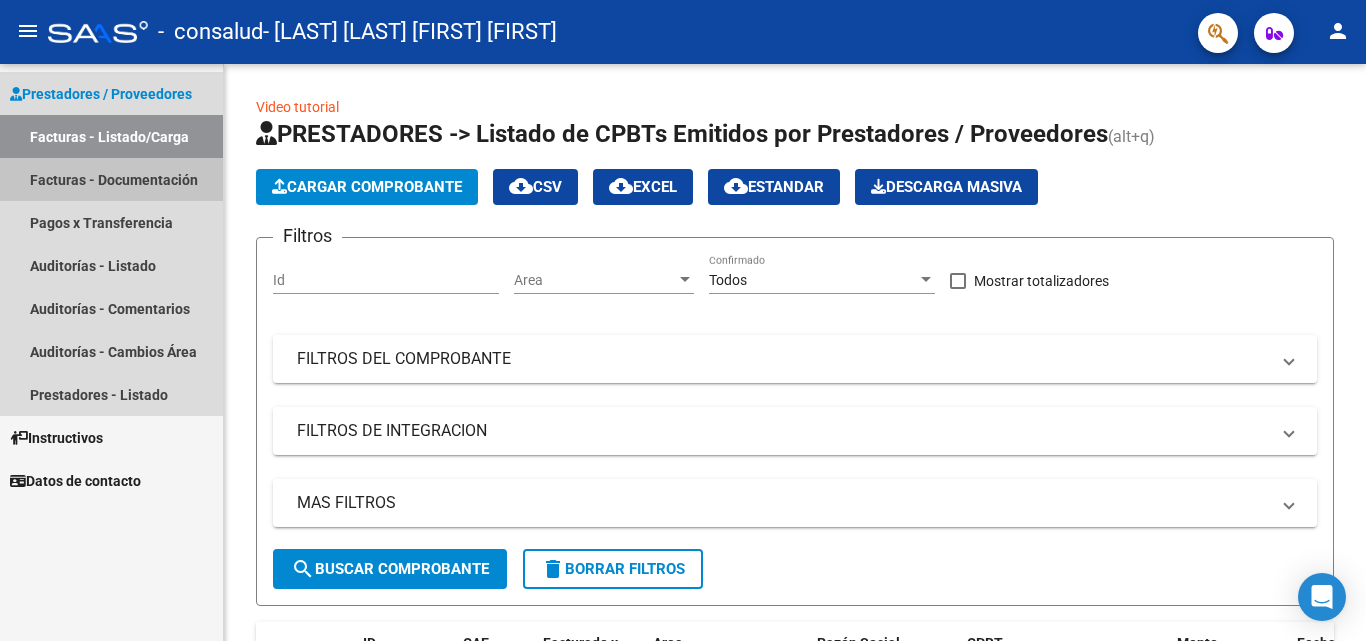 click on "Facturas - Documentación" at bounding box center (111, 179) 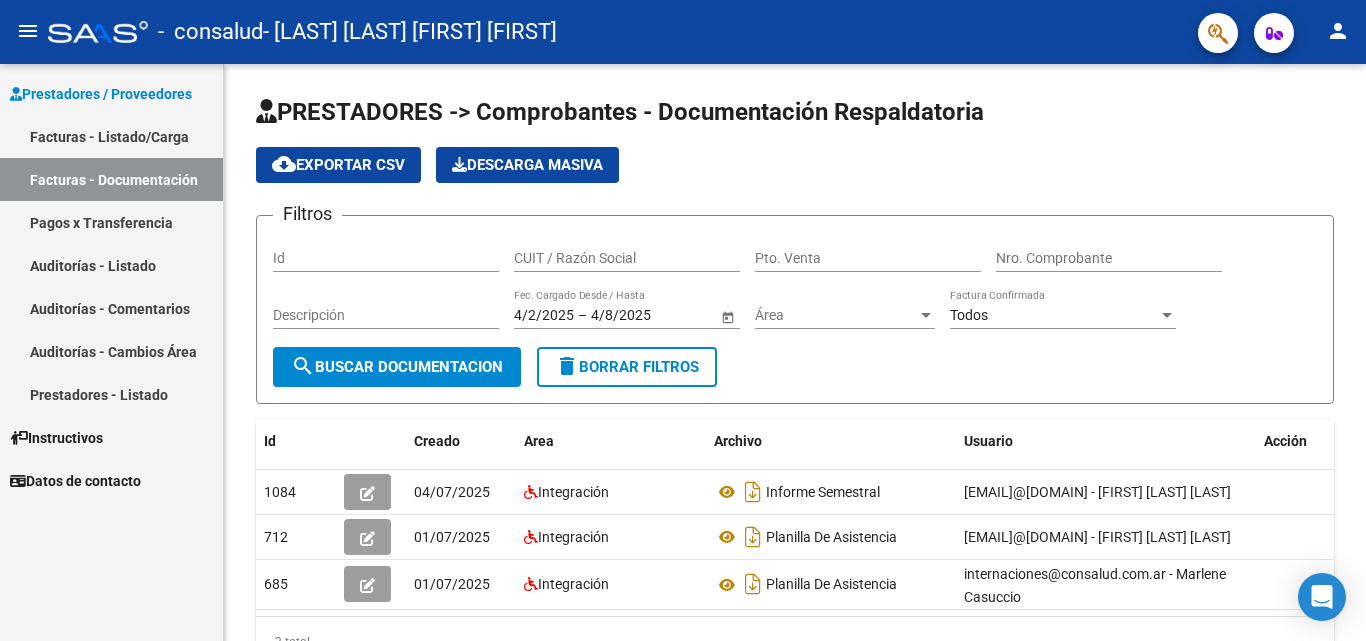 click on "Prestadores / Proveedores" at bounding box center [101, 94] 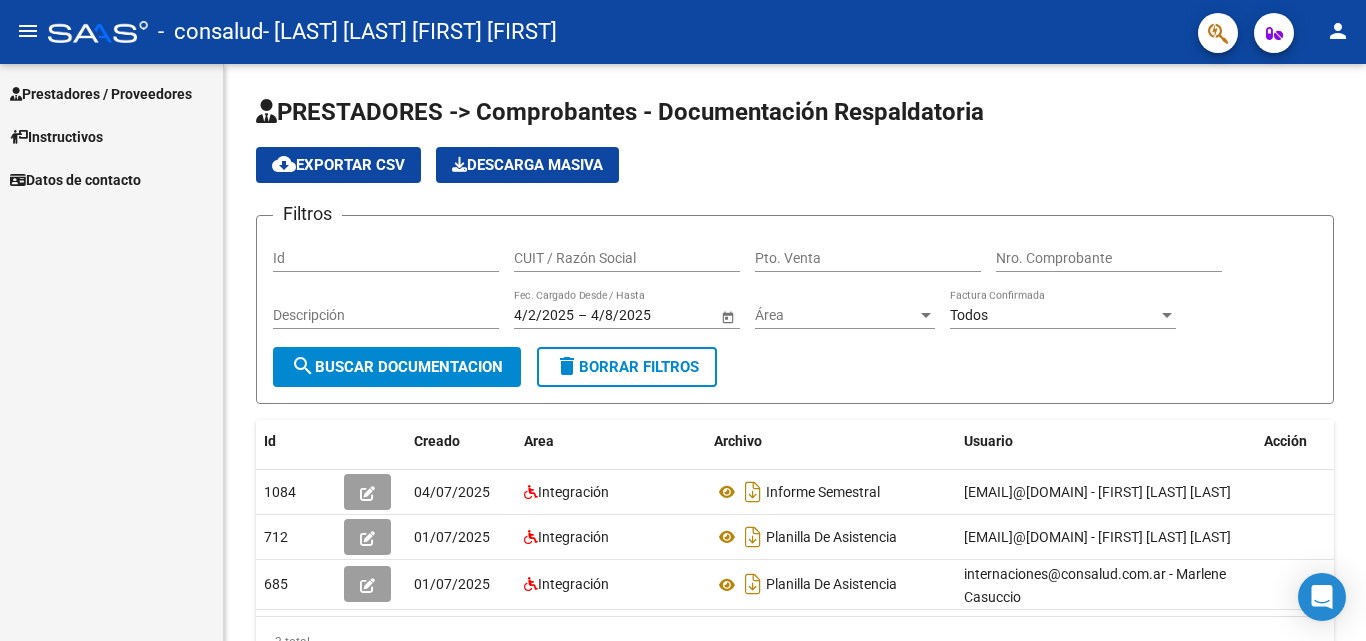 click on "Prestadores / Proveedores" at bounding box center (101, 94) 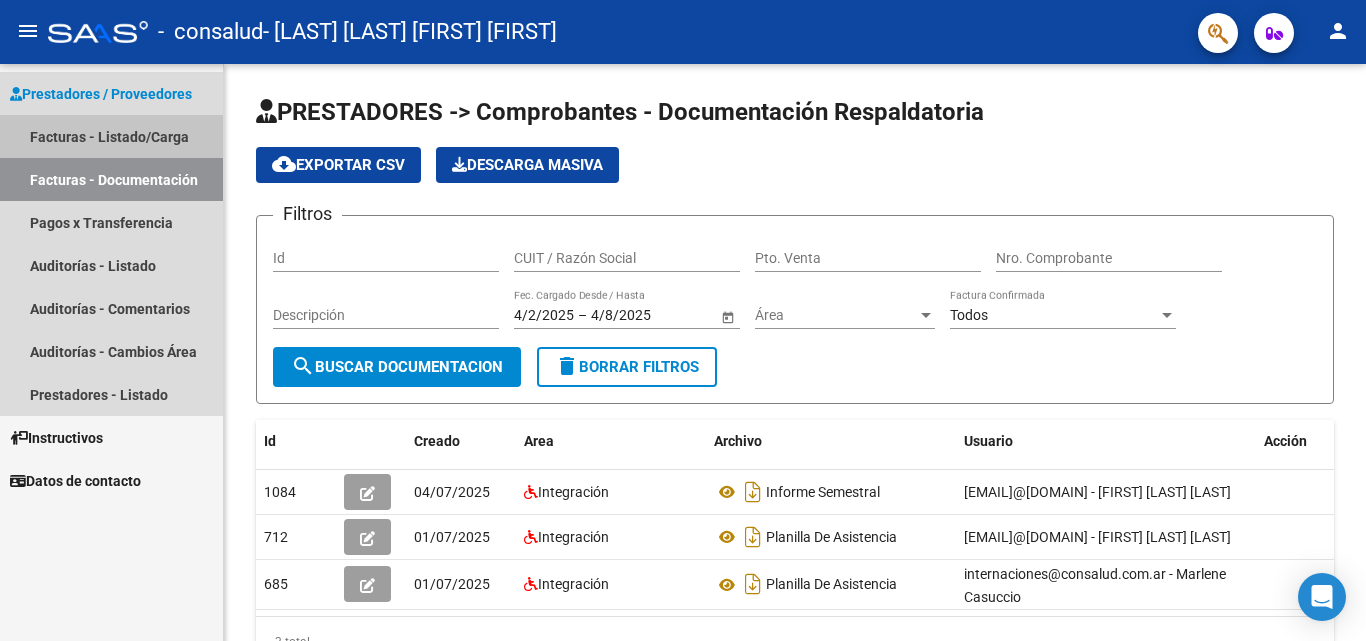 click on "Facturas - Listado/Carga" at bounding box center [111, 136] 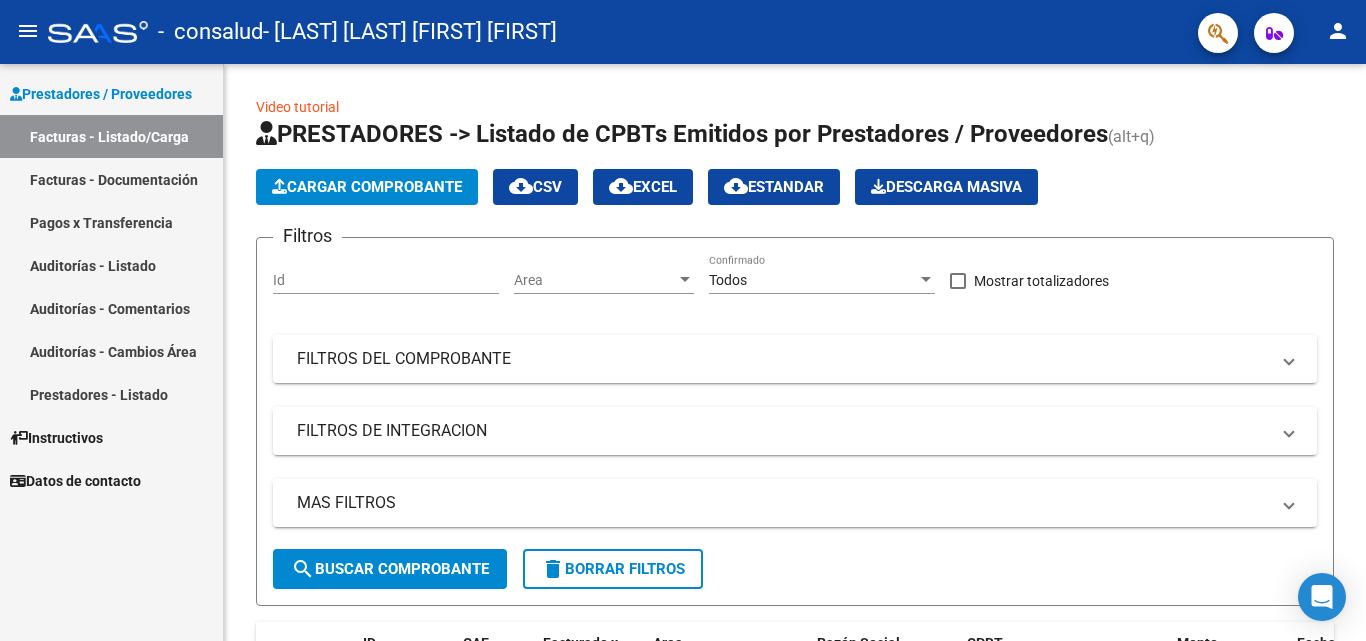 click on "Prestadores / Proveedores" at bounding box center [111, 93] 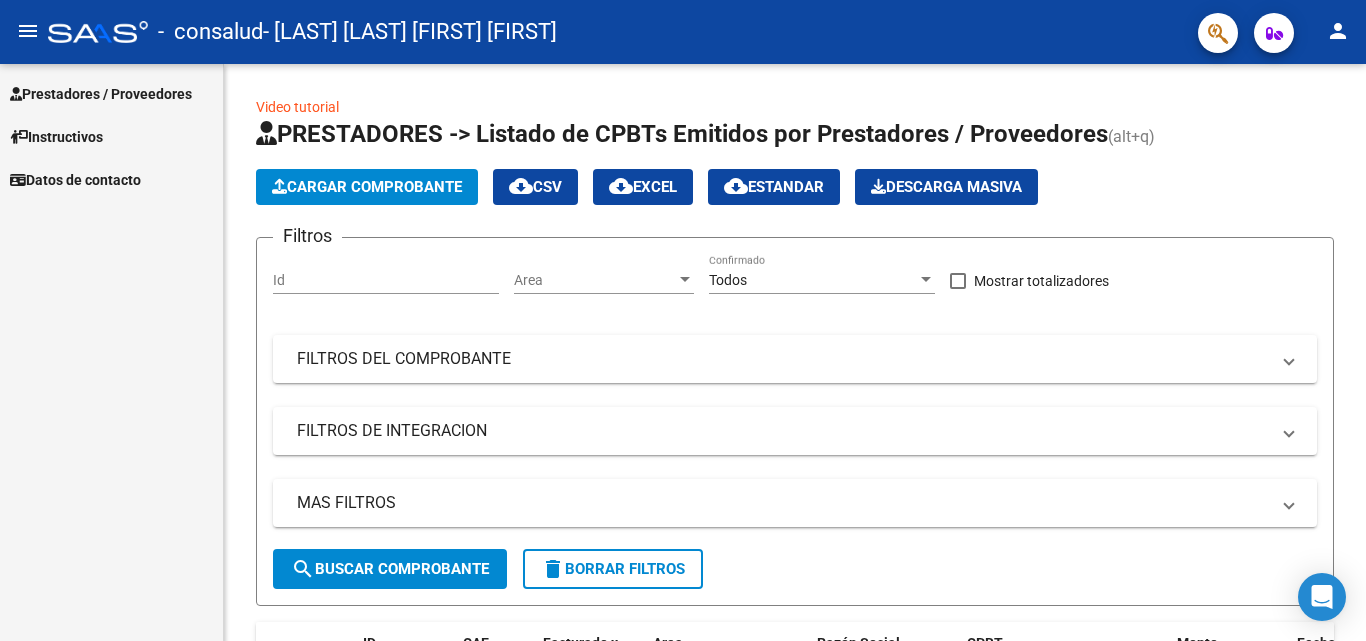 click on "Prestadores / Proveedores" at bounding box center (111, 93) 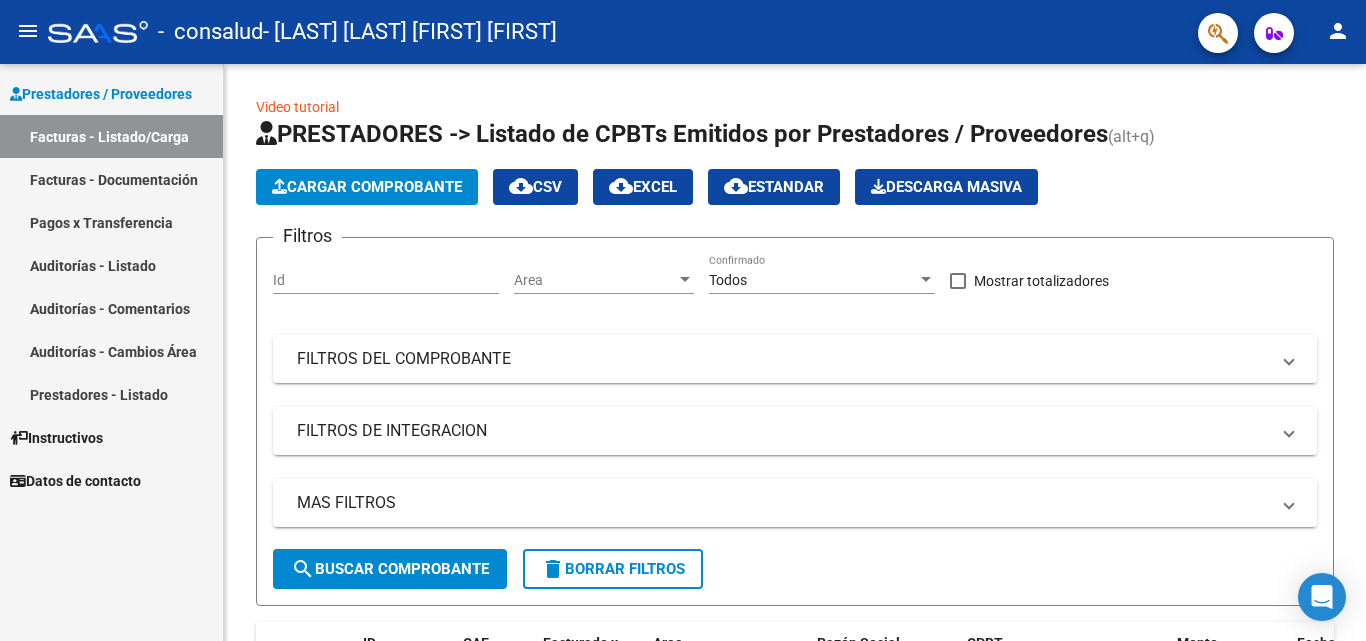 click on "Instructivos" at bounding box center [56, 438] 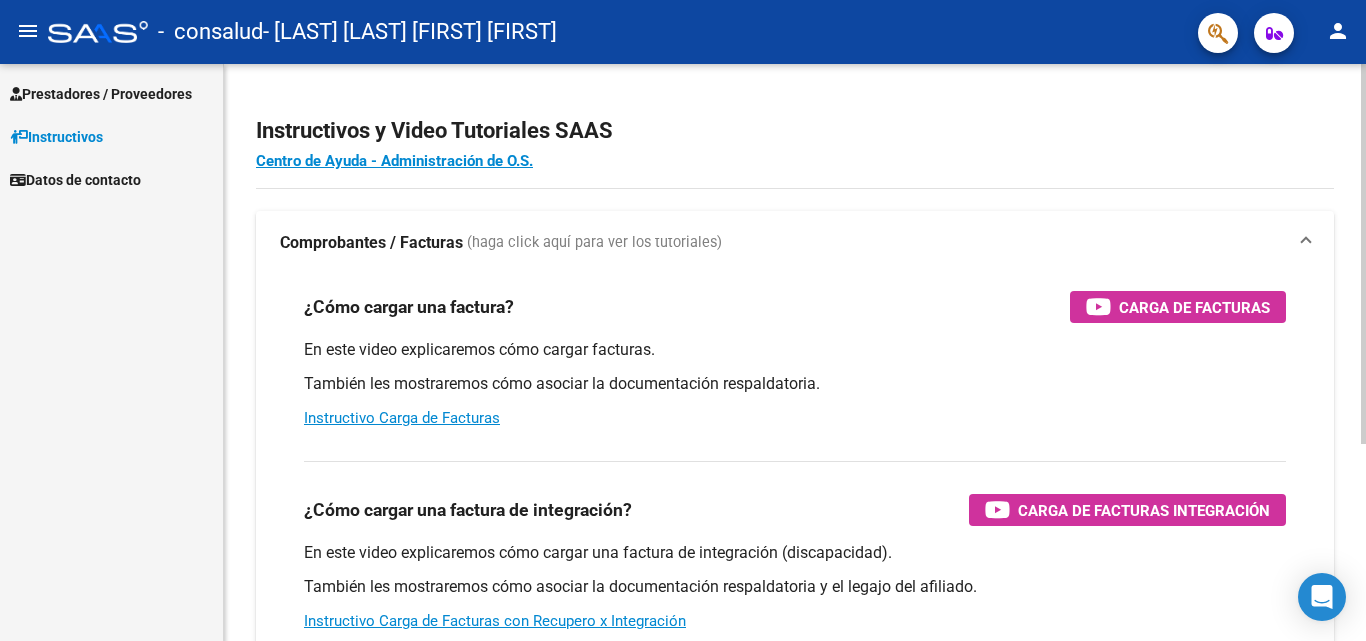 drag, startPoint x: 1224, startPoint y: 308, endPoint x: 759, endPoint y: 195, distance: 478.53317 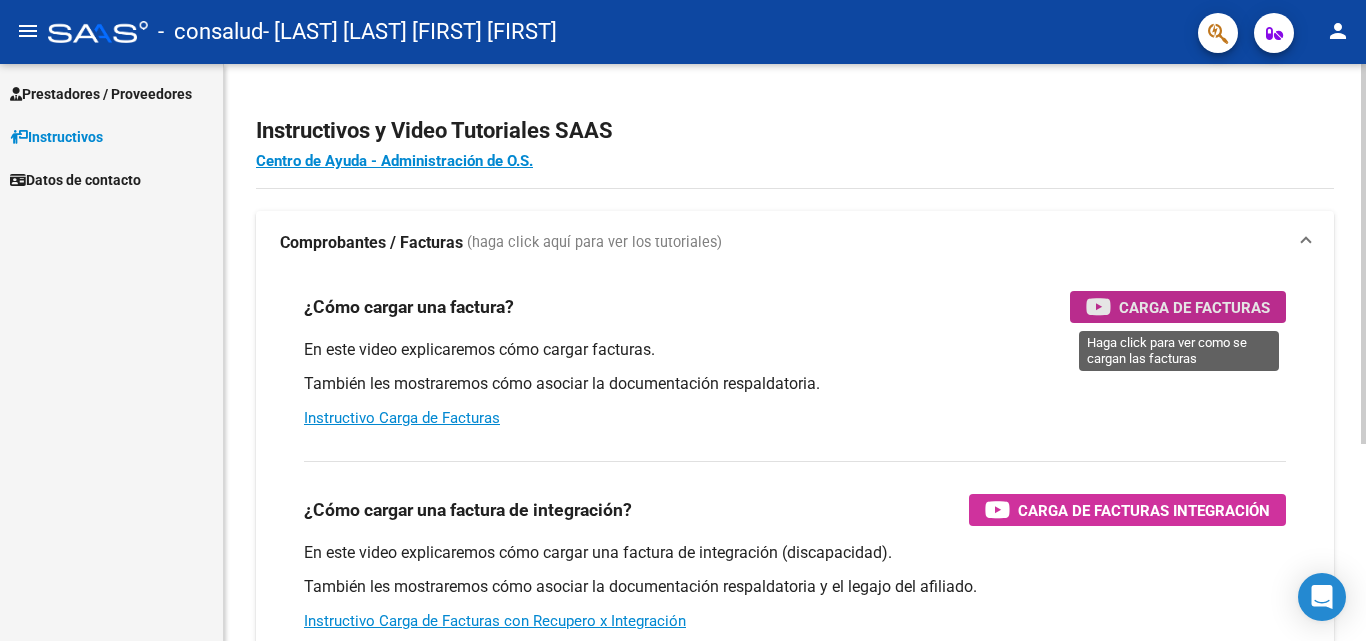 drag, startPoint x: 759, startPoint y: 195, endPoint x: 1229, endPoint y: 314, distance: 484.8309 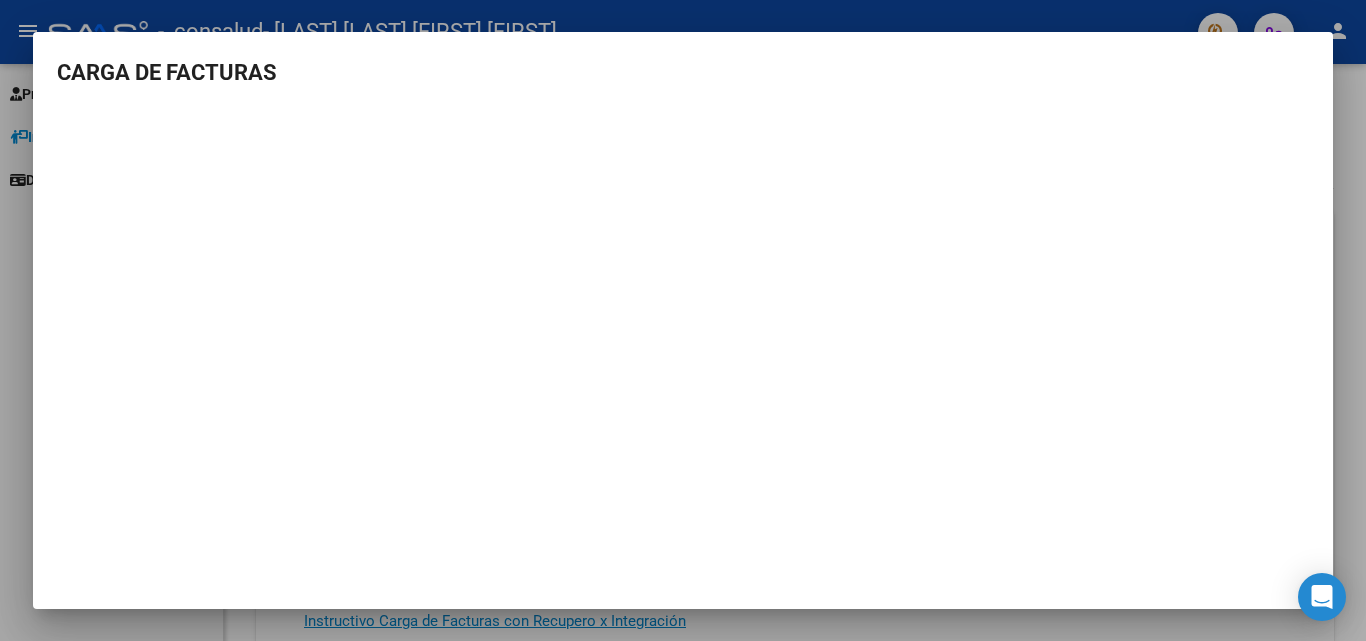 click at bounding box center [683, 320] 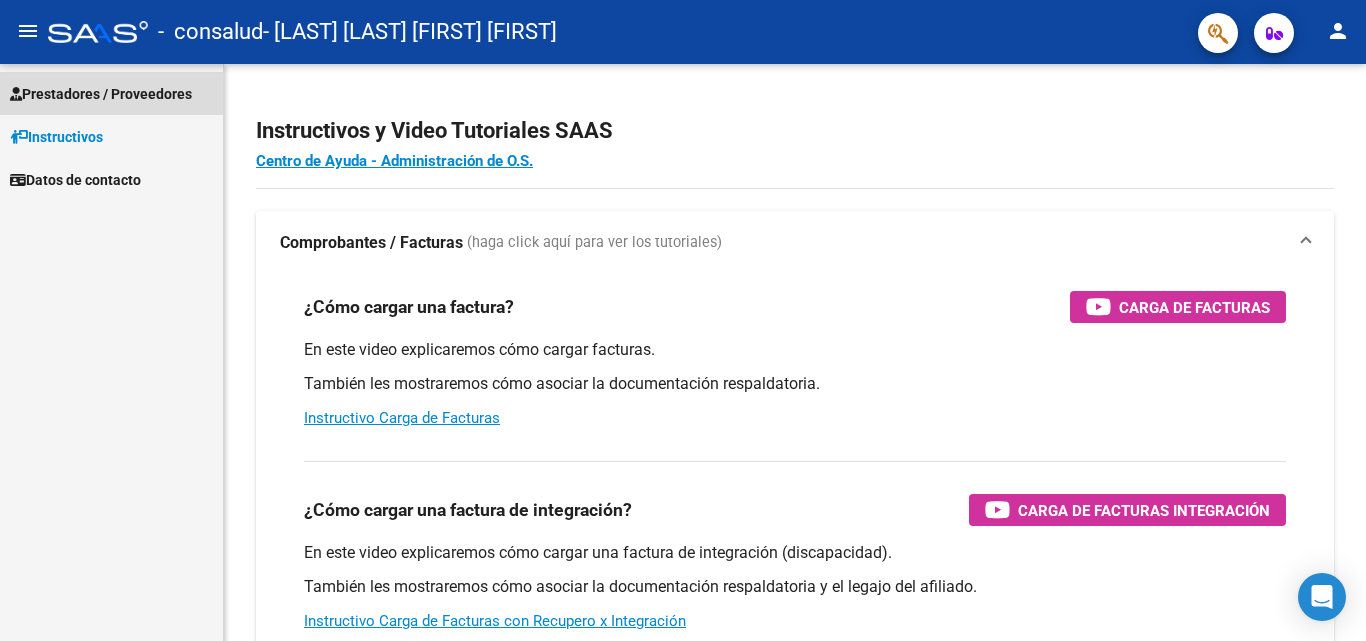 click on "Prestadores / Proveedores" at bounding box center [101, 94] 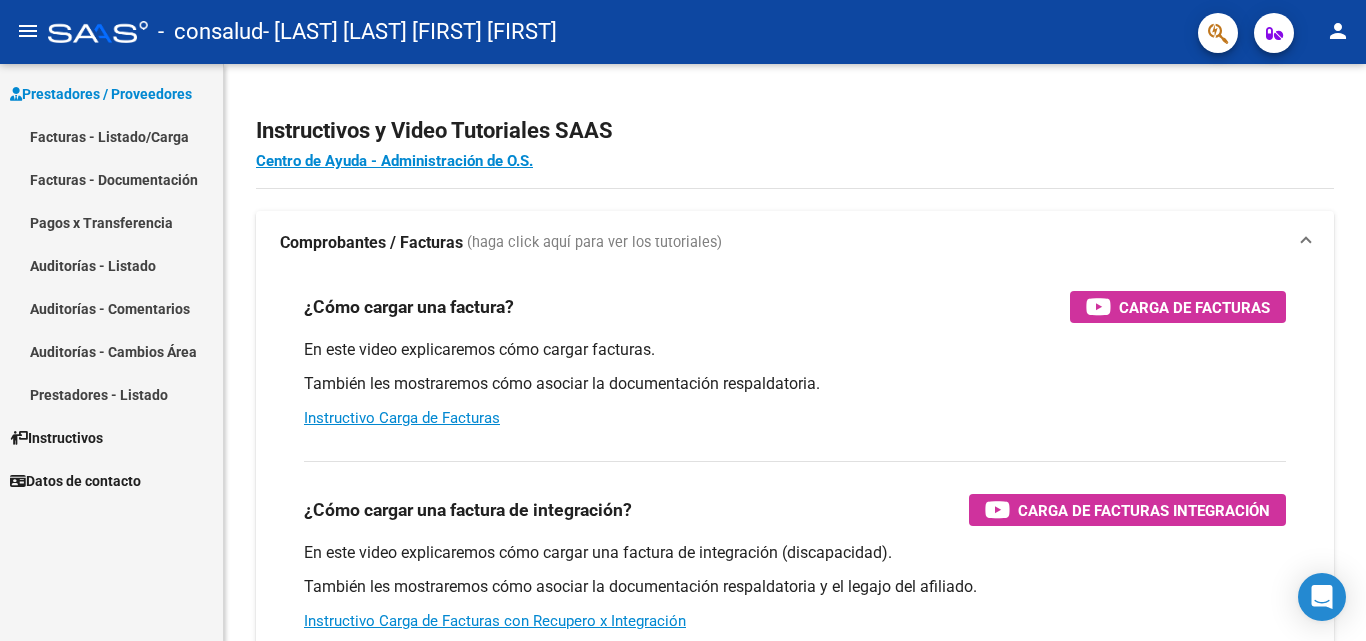 click on "Facturas - Listado/Carga" at bounding box center [111, 136] 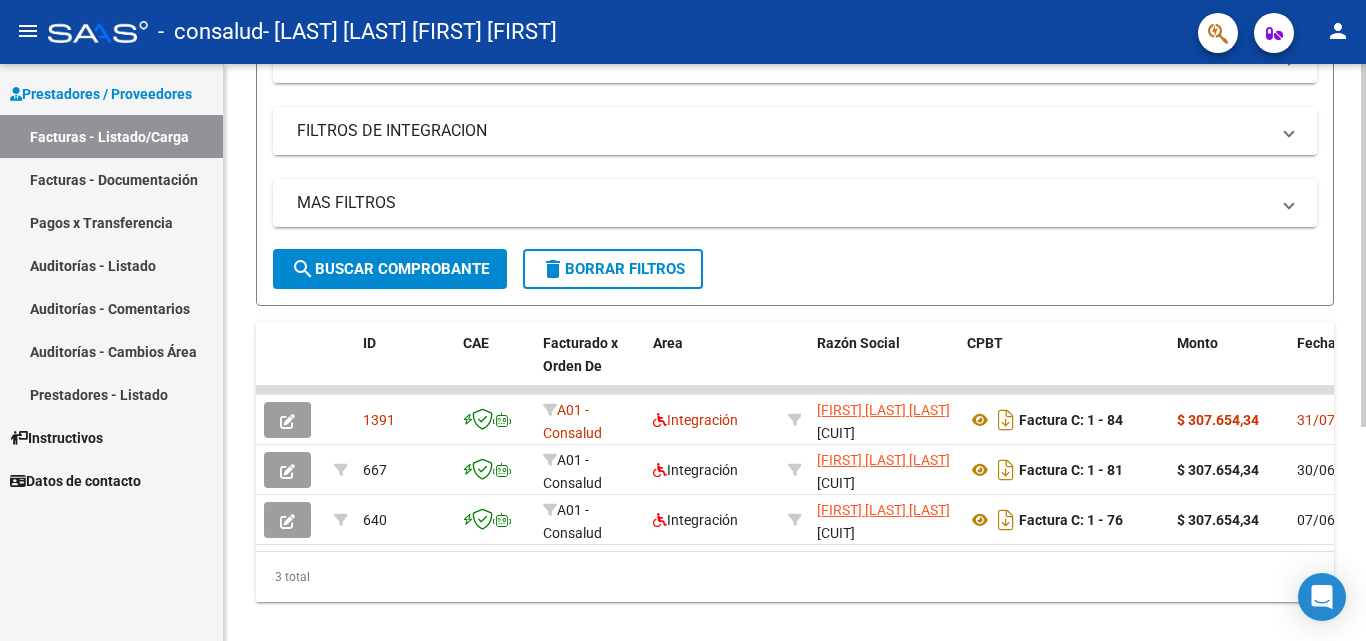 scroll, scrollTop: 341, scrollLeft: 0, axis: vertical 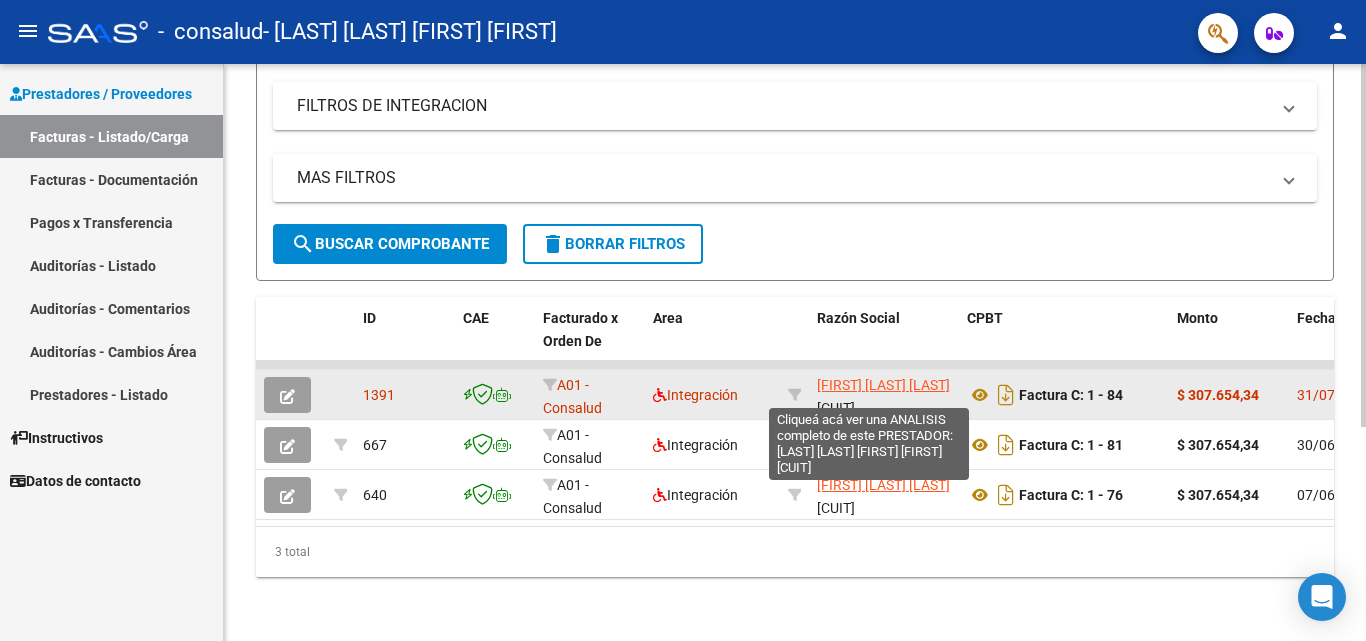 click on "[FIRST] [LAST] [LAST]" 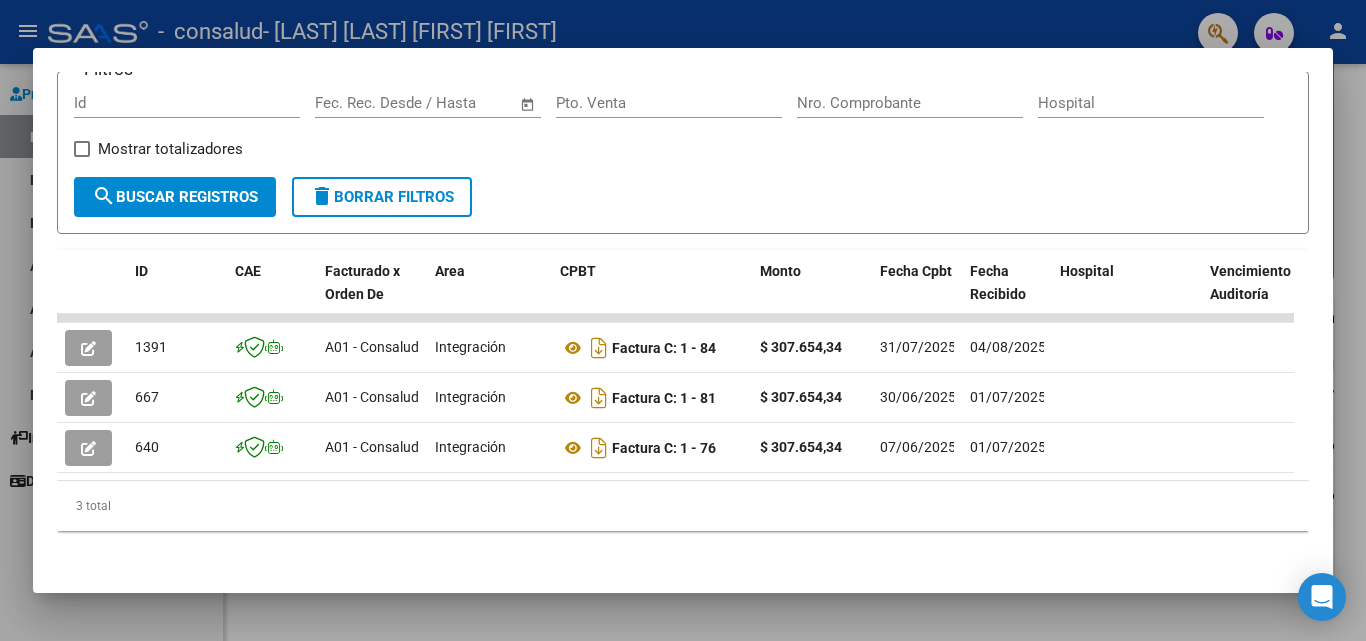 scroll, scrollTop: 322, scrollLeft: 0, axis: vertical 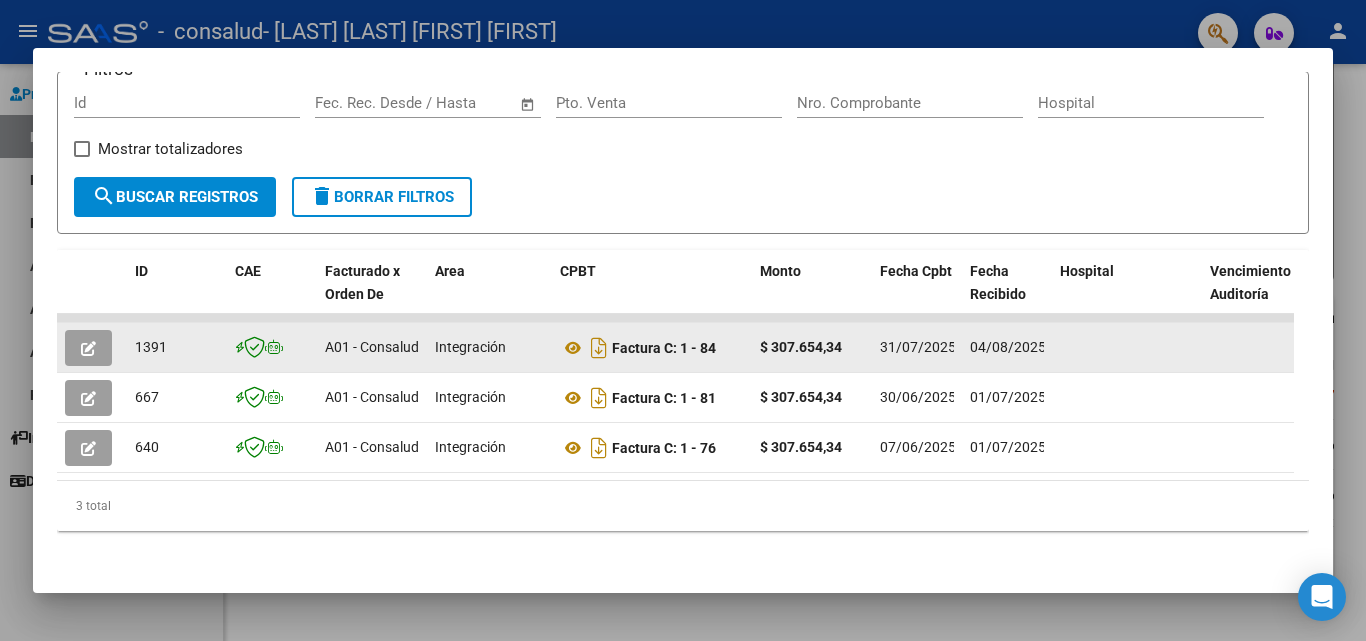 click on "Integración" 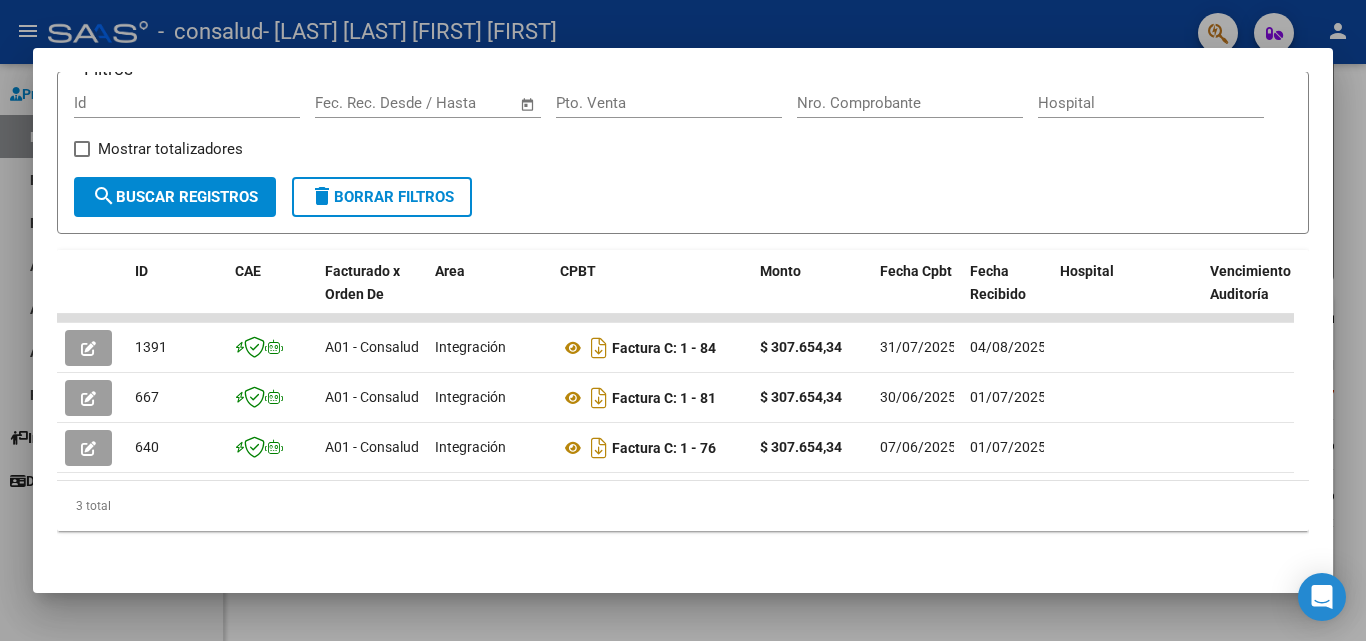 click at bounding box center [683, 320] 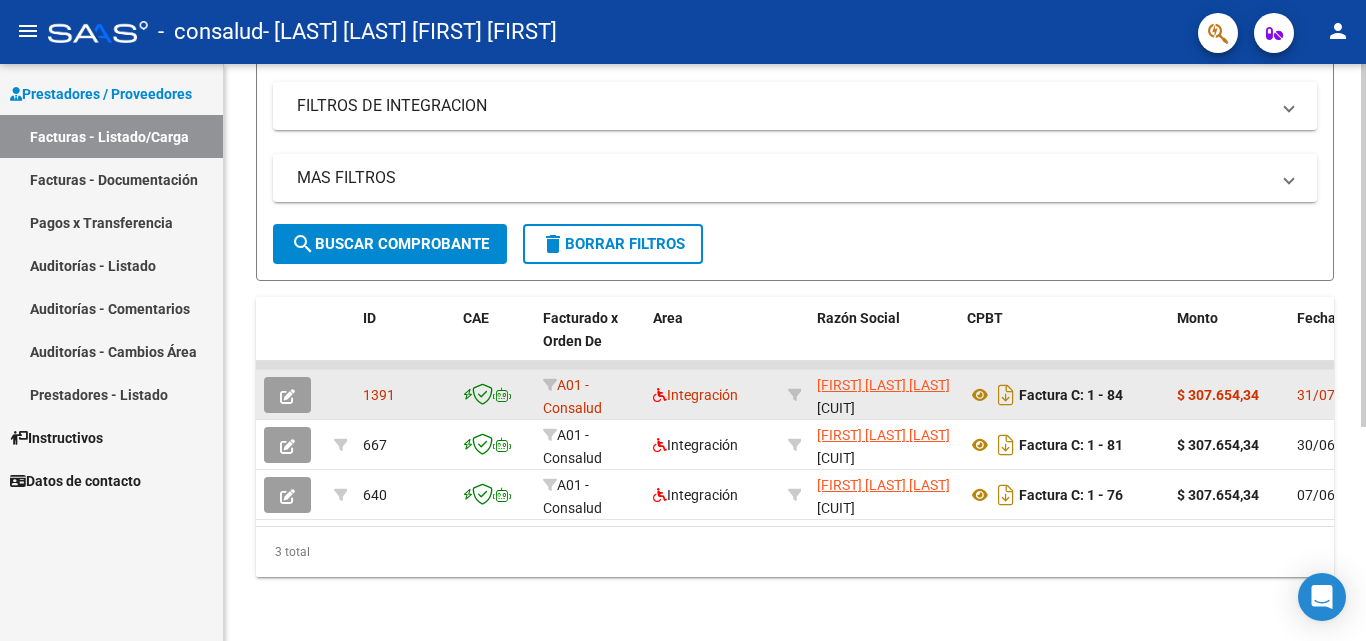 click 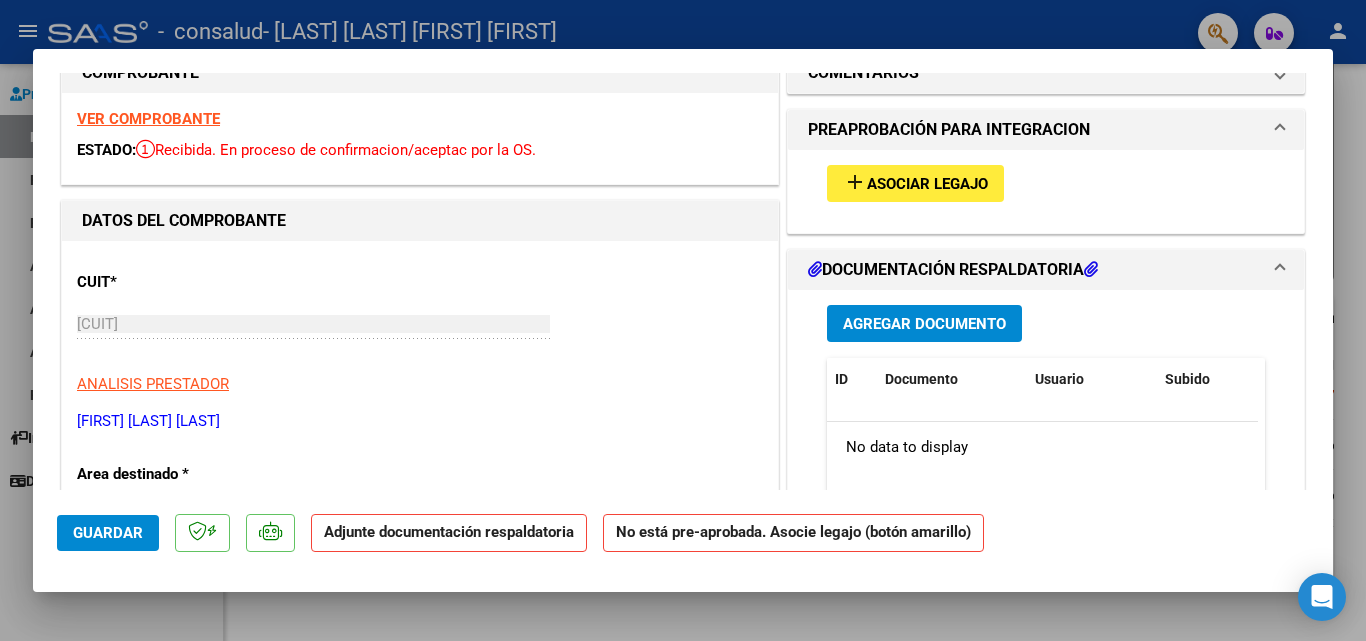 scroll, scrollTop: 147, scrollLeft: 0, axis: vertical 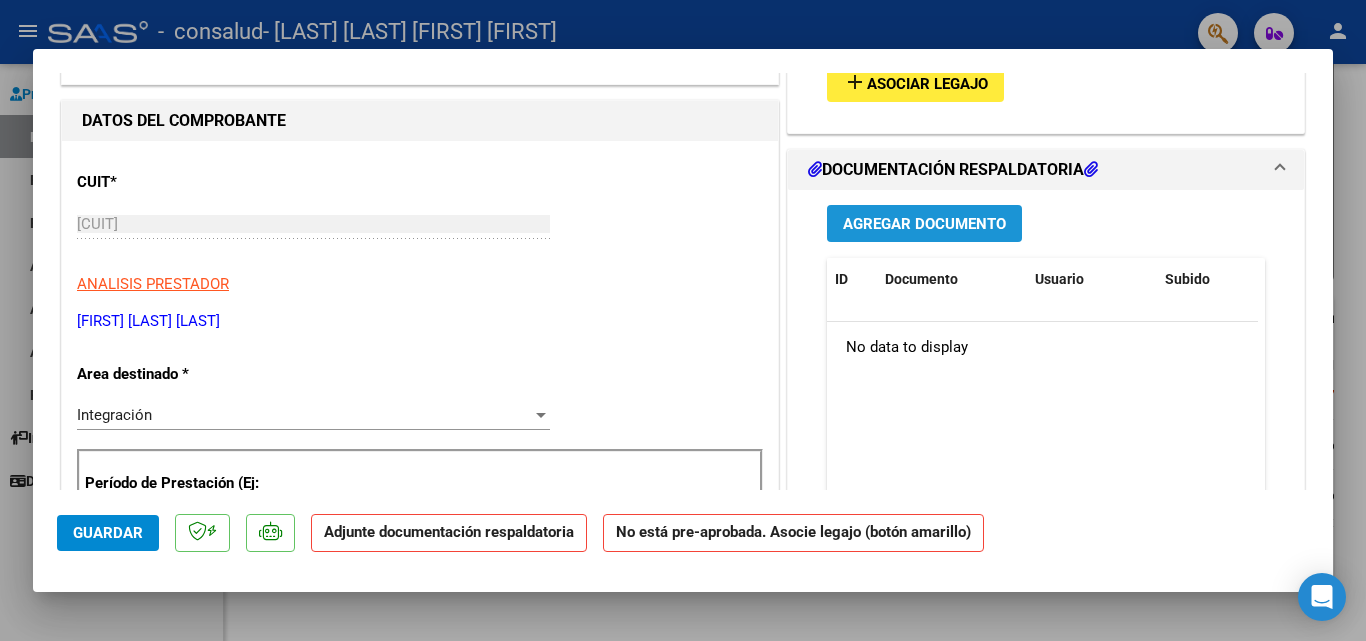 click on "Agregar Documento" at bounding box center [924, 223] 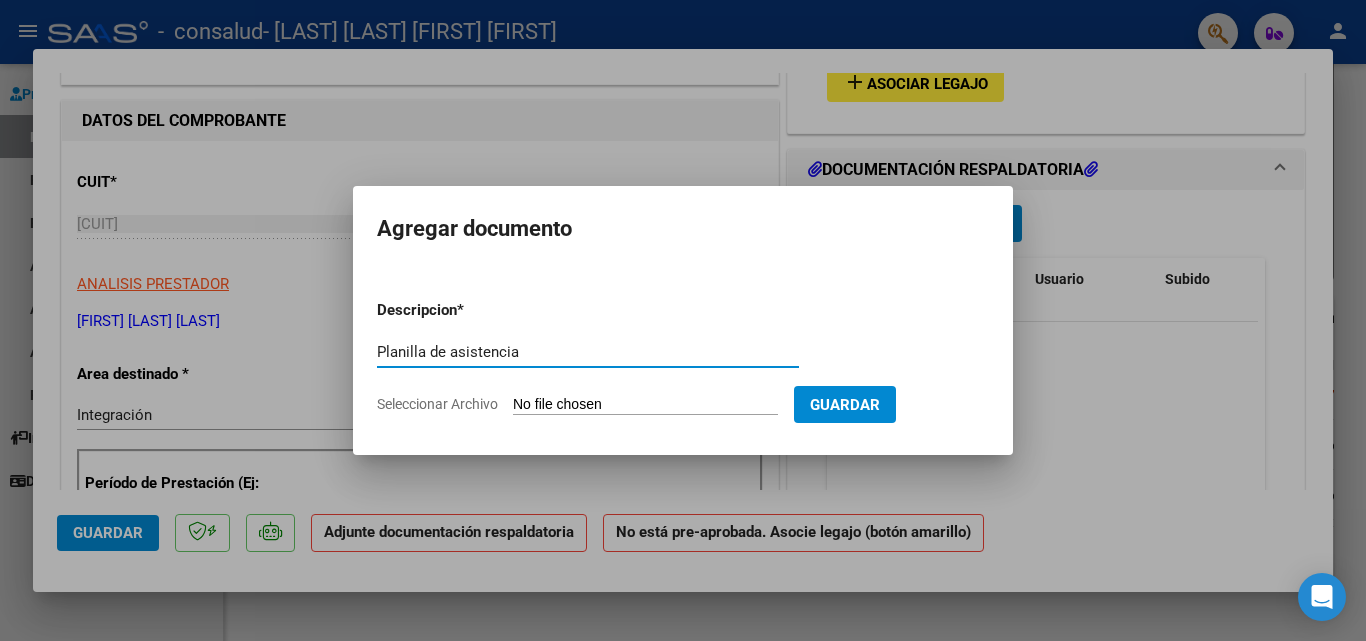 type on "Planilla de asistencia" 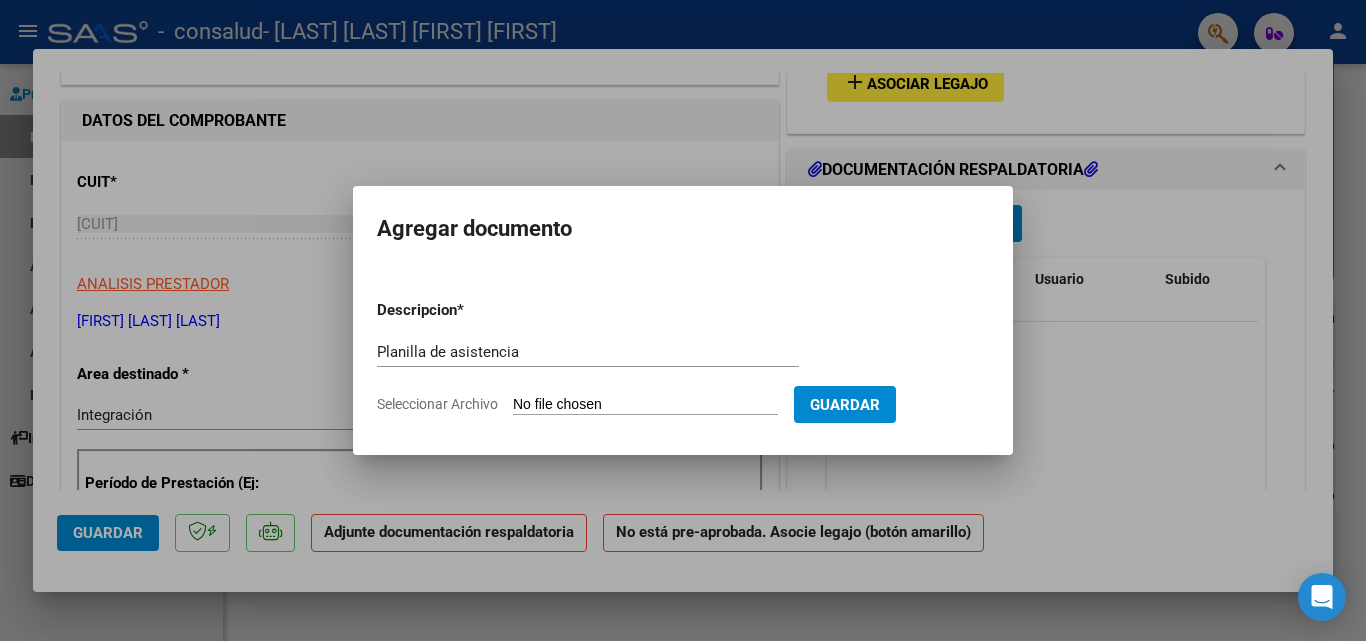 click on "Seleccionar Archivo" at bounding box center [645, 405] 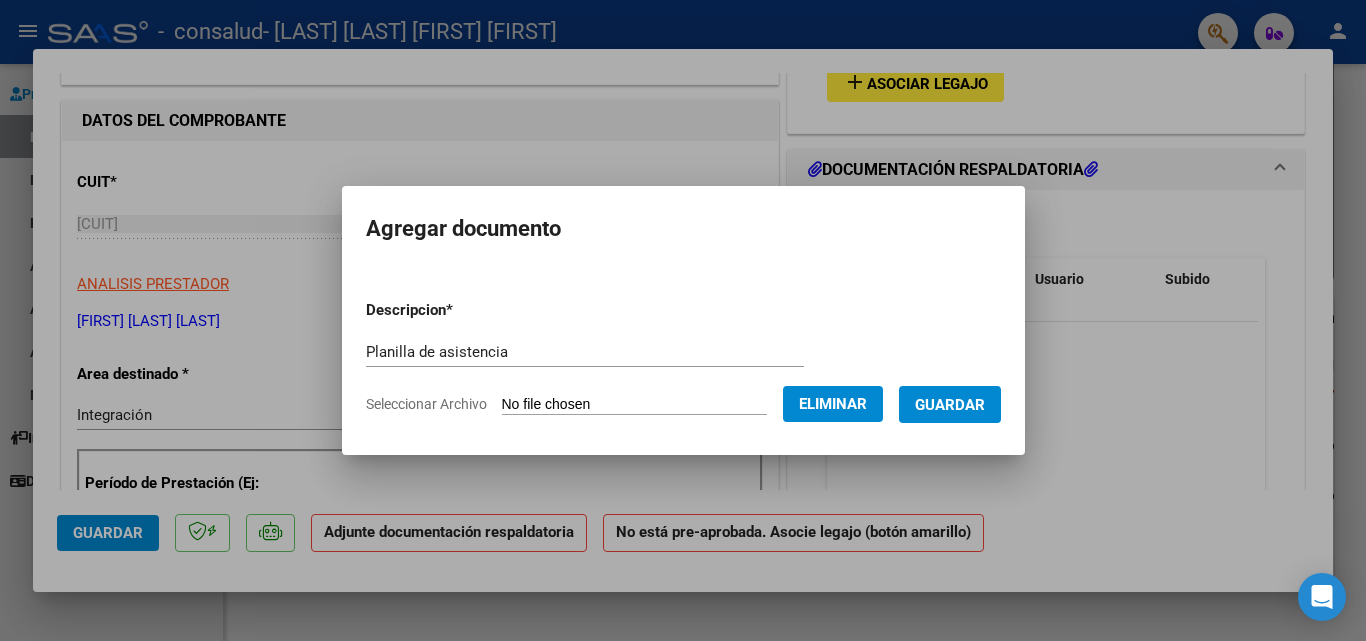click on "Guardar" at bounding box center (950, 405) 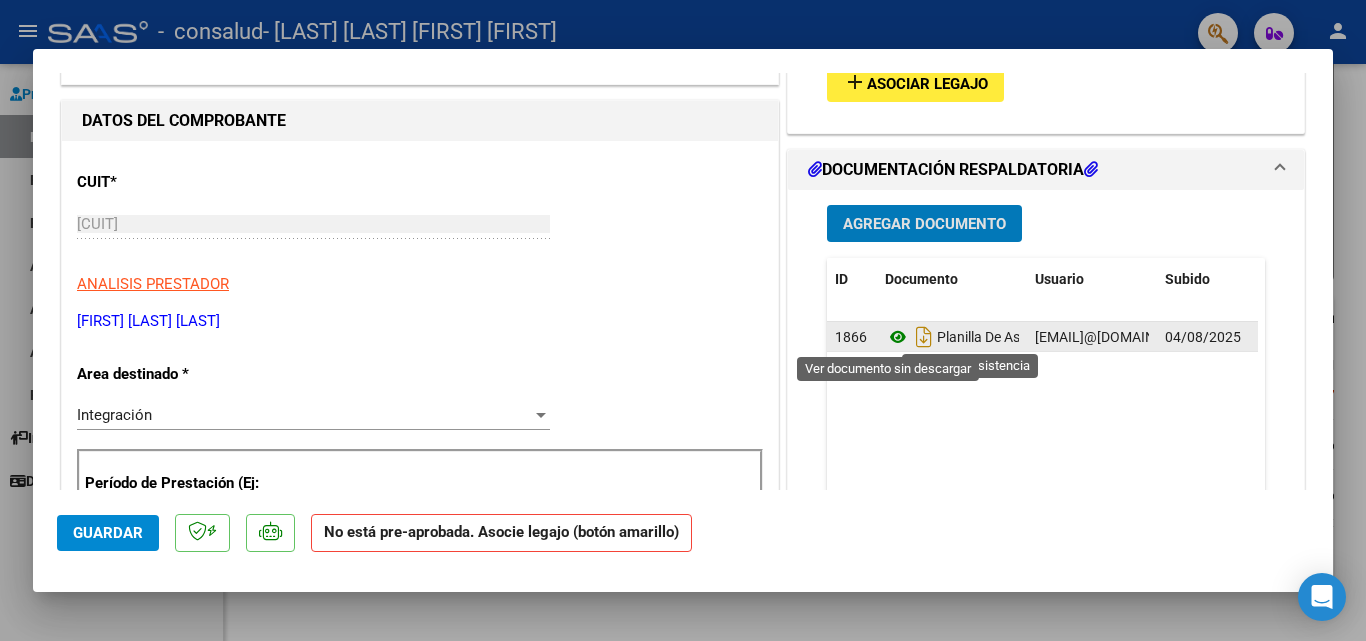click 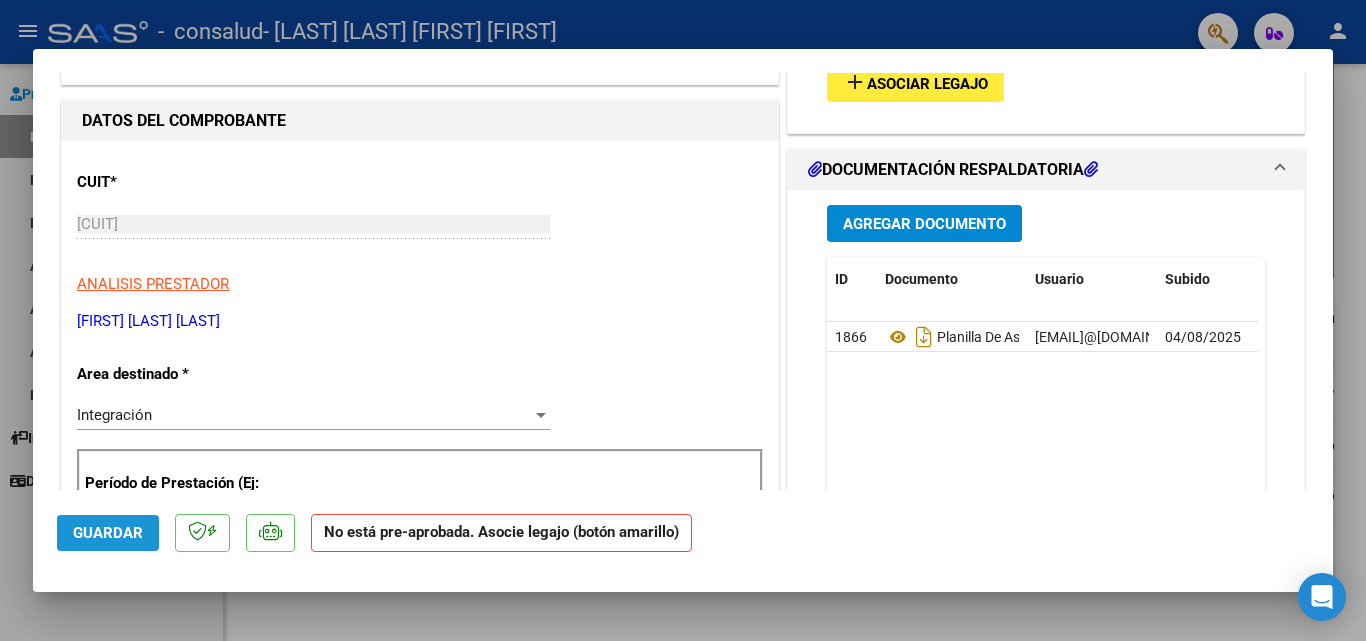 click on "Guardar" 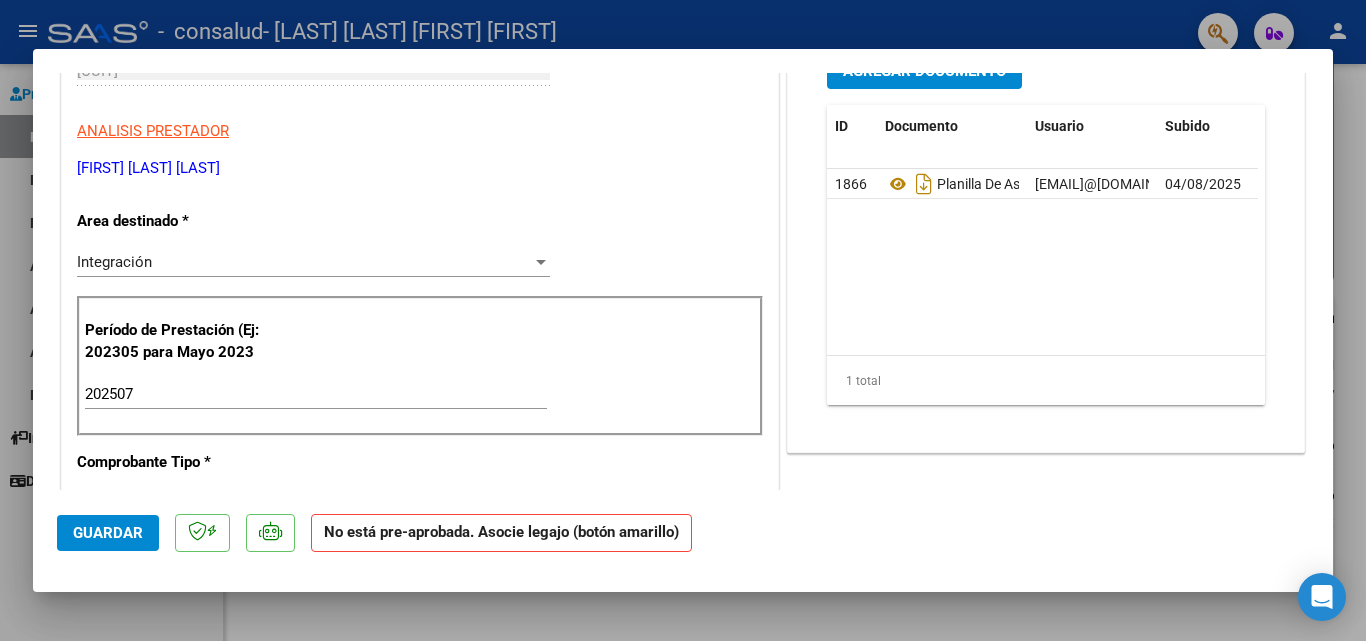 scroll, scrollTop: 0, scrollLeft: 0, axis: both 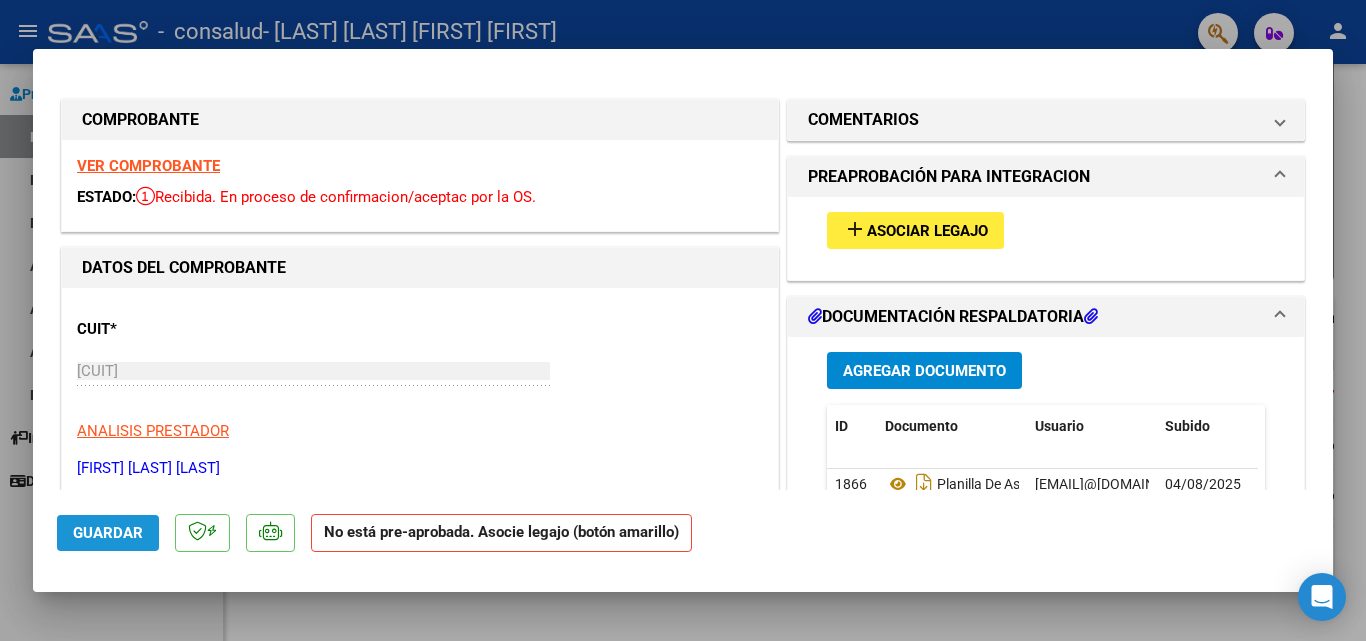 click on "Guardar" 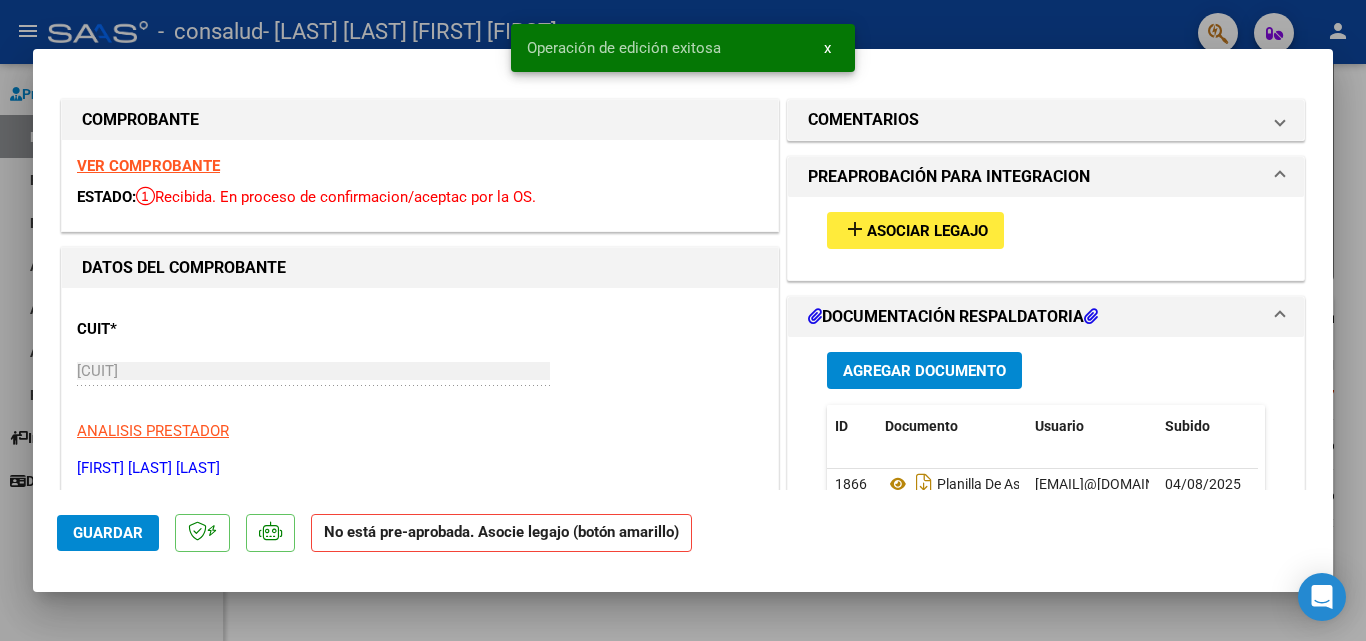 click on "VER COMPROBANTE" at bounding box center (148, 166) 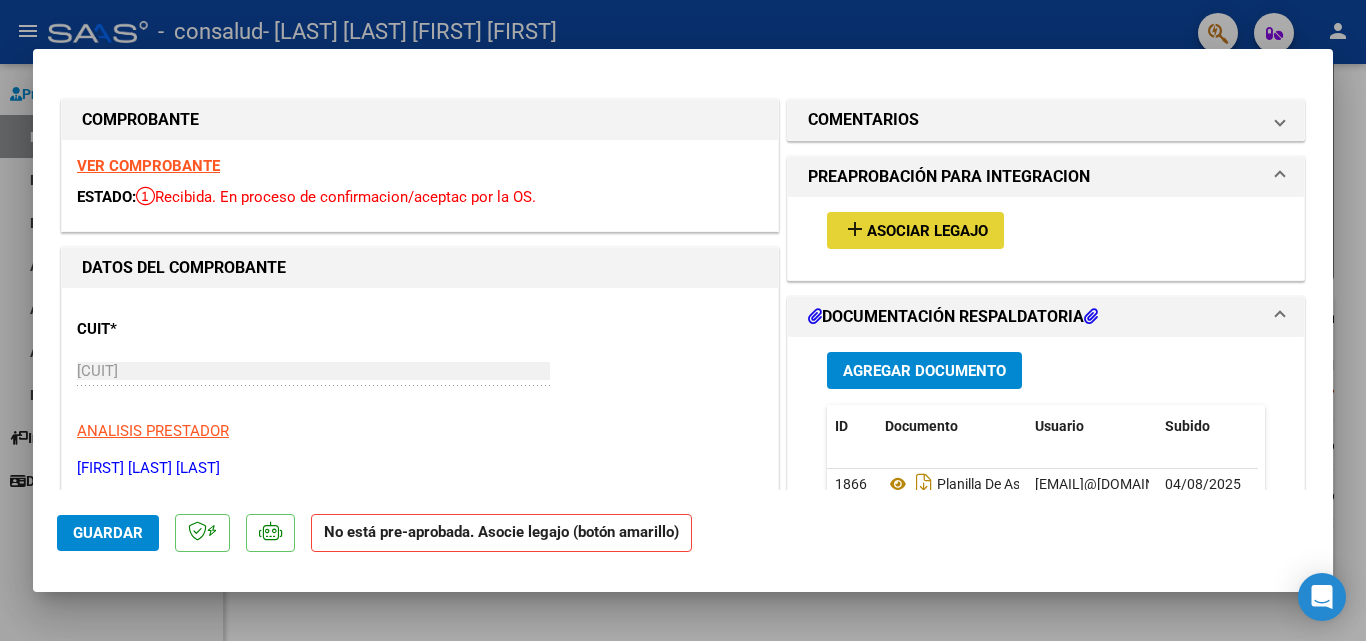 click on "Asociar Legajo" at bounding box center (927, 231) 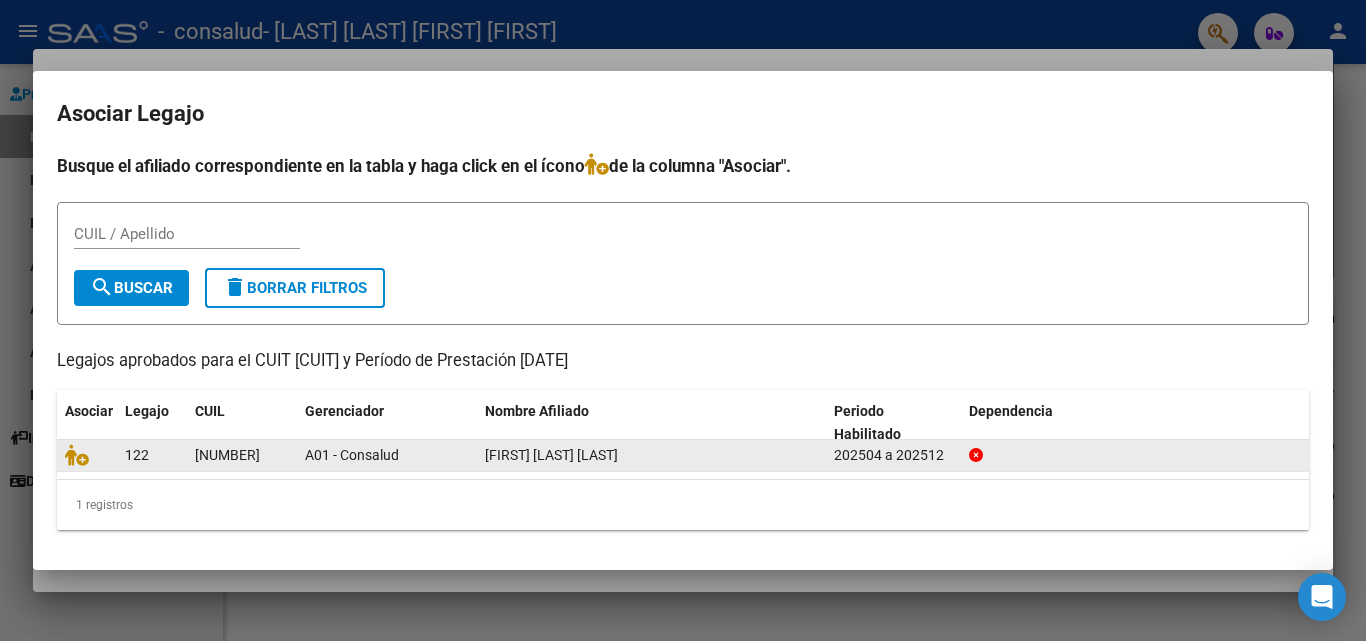 click on "[FIRST] [LAST] [LAST]" 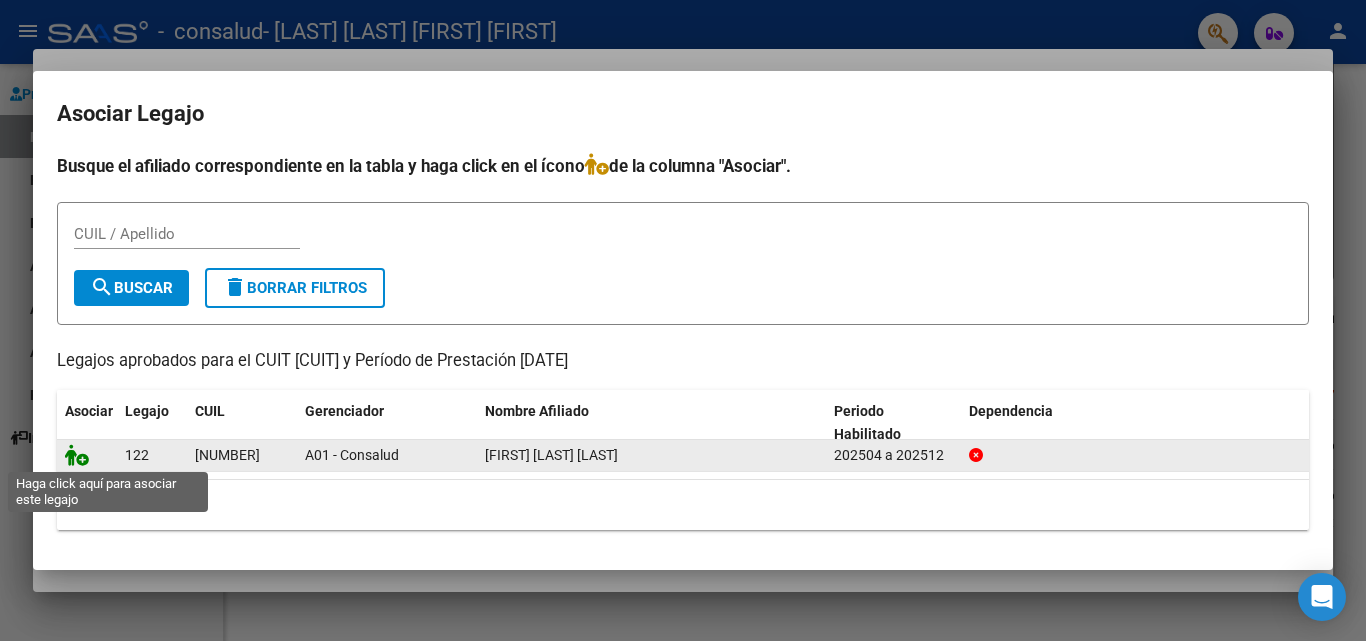 click 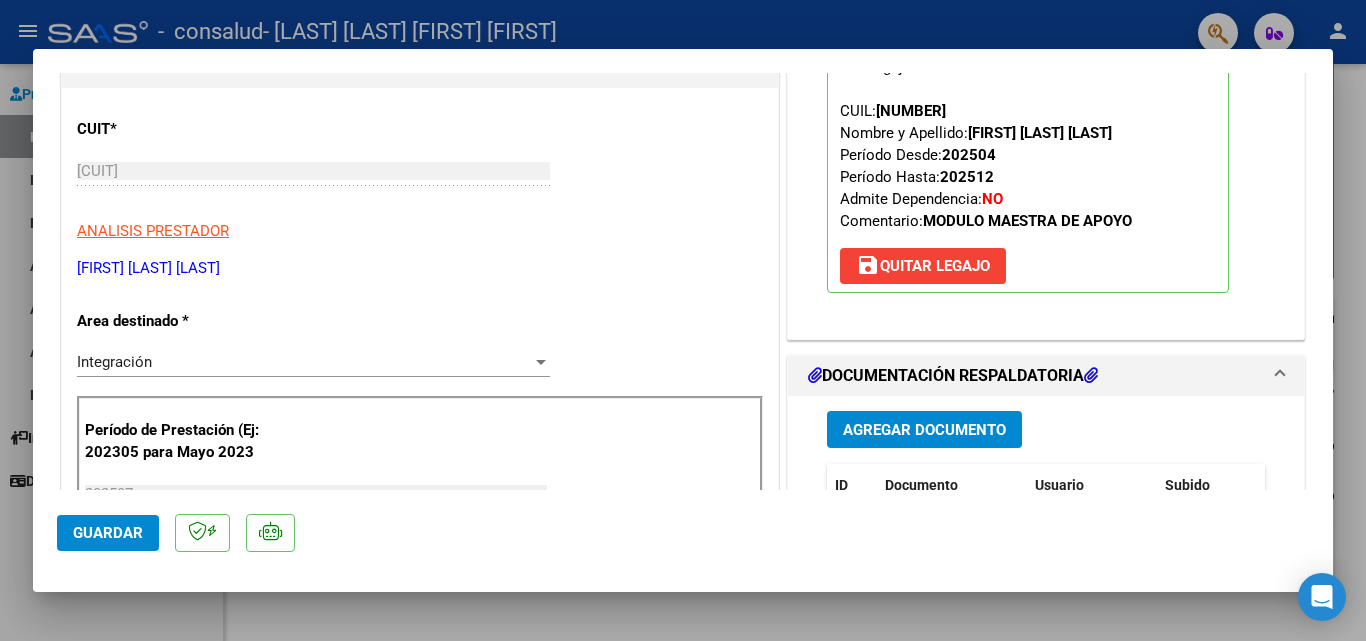 scroll, scrollTop: 300, scrollLeft: 0, axis: vertical 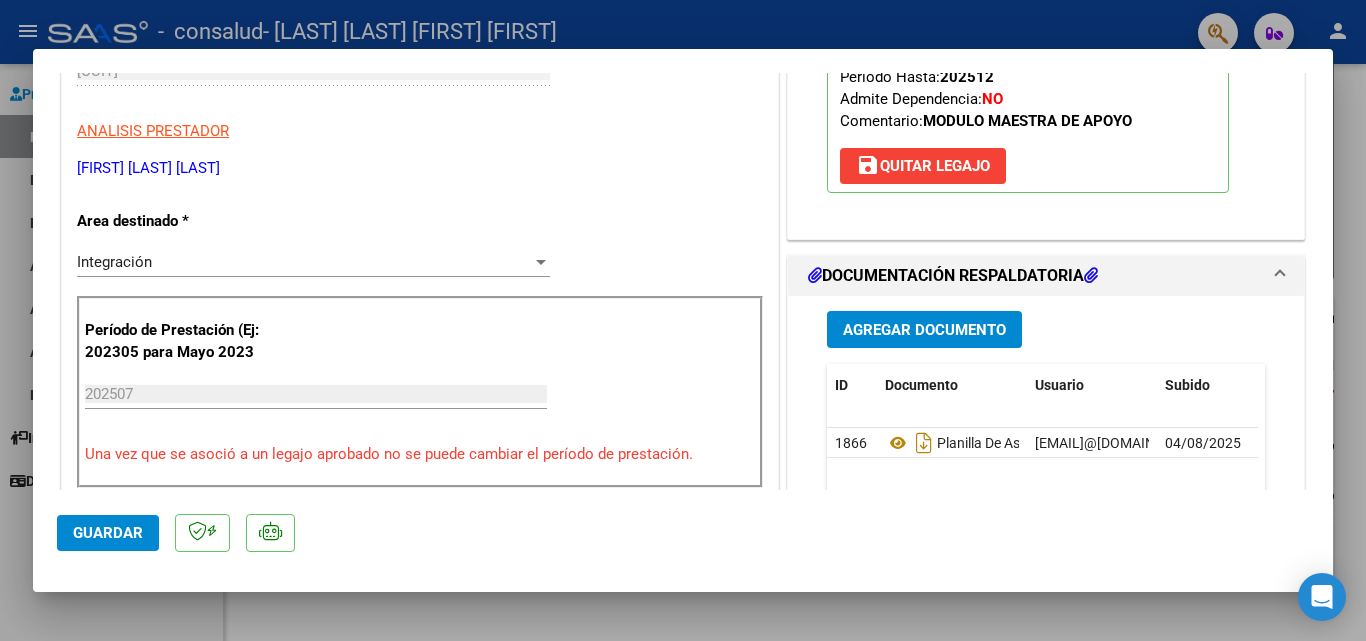 click on "Guardar" 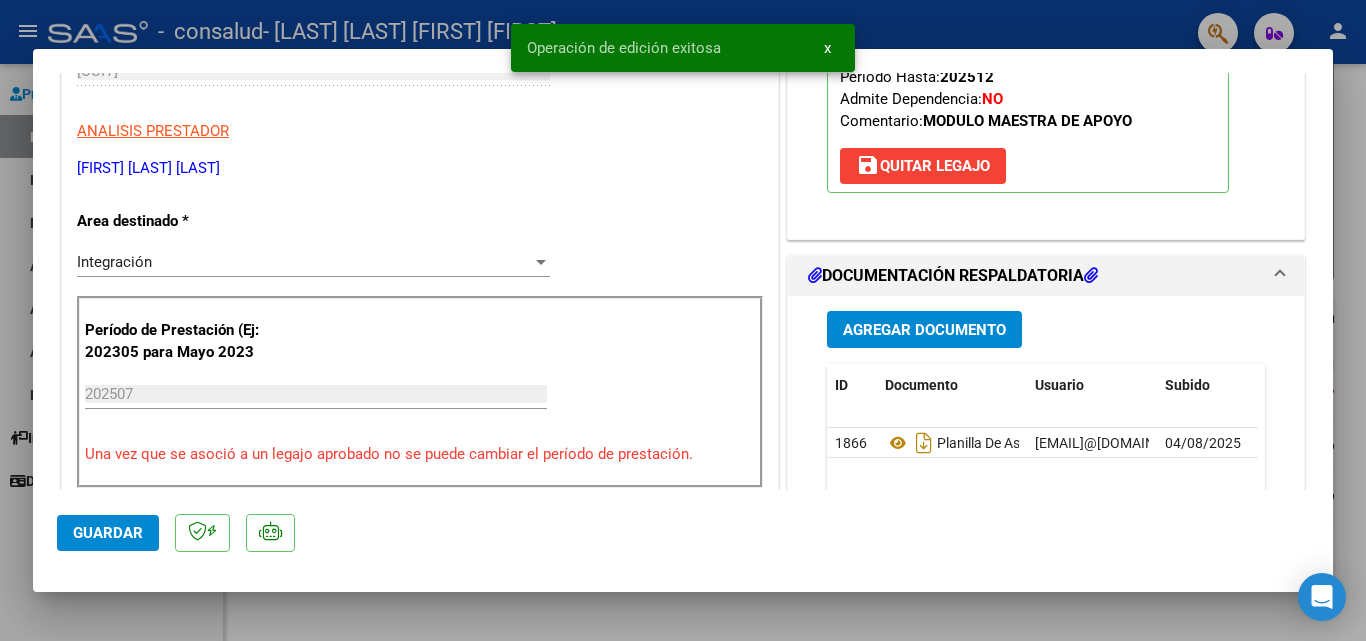 click at bounding box center [683, 320] 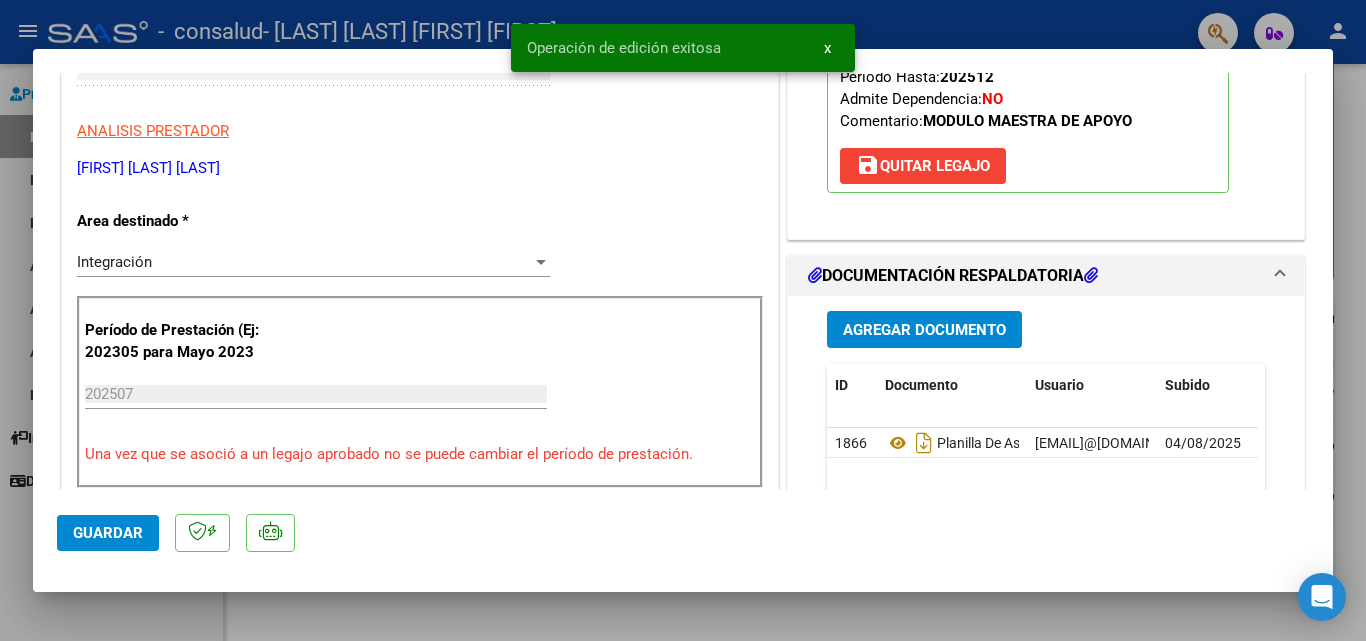 type 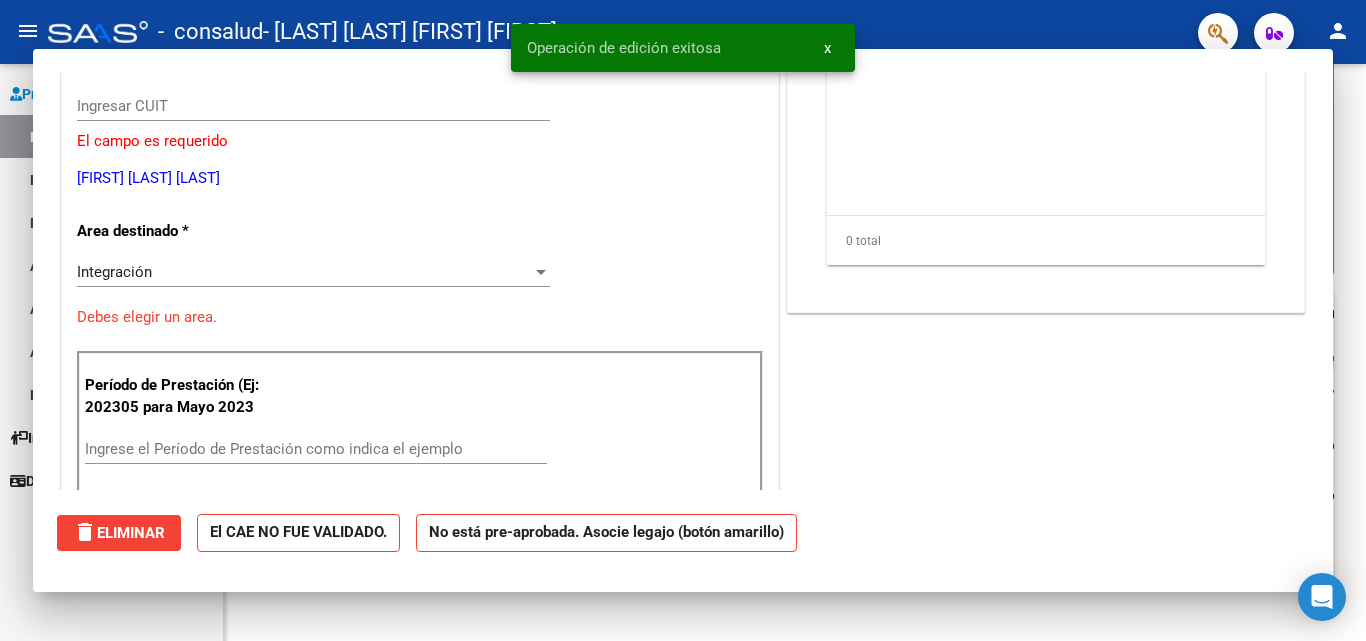 scroll, scrollTop: 0, scrollLeft: 0, axis: both 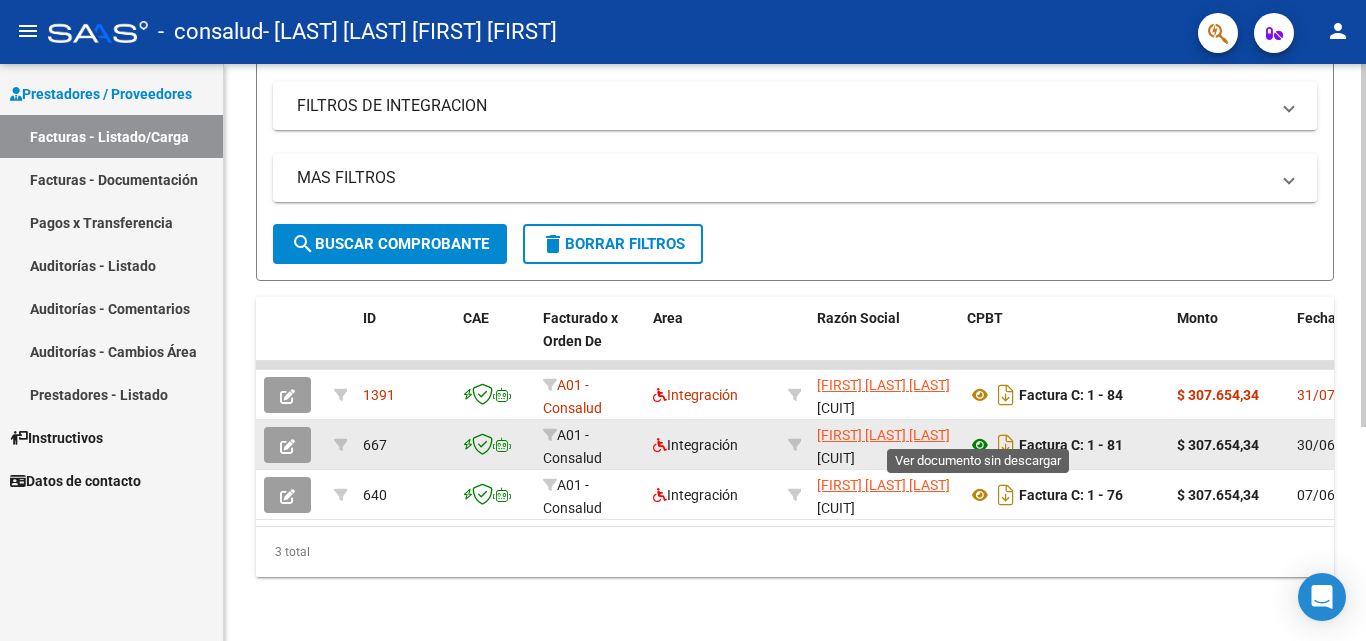click 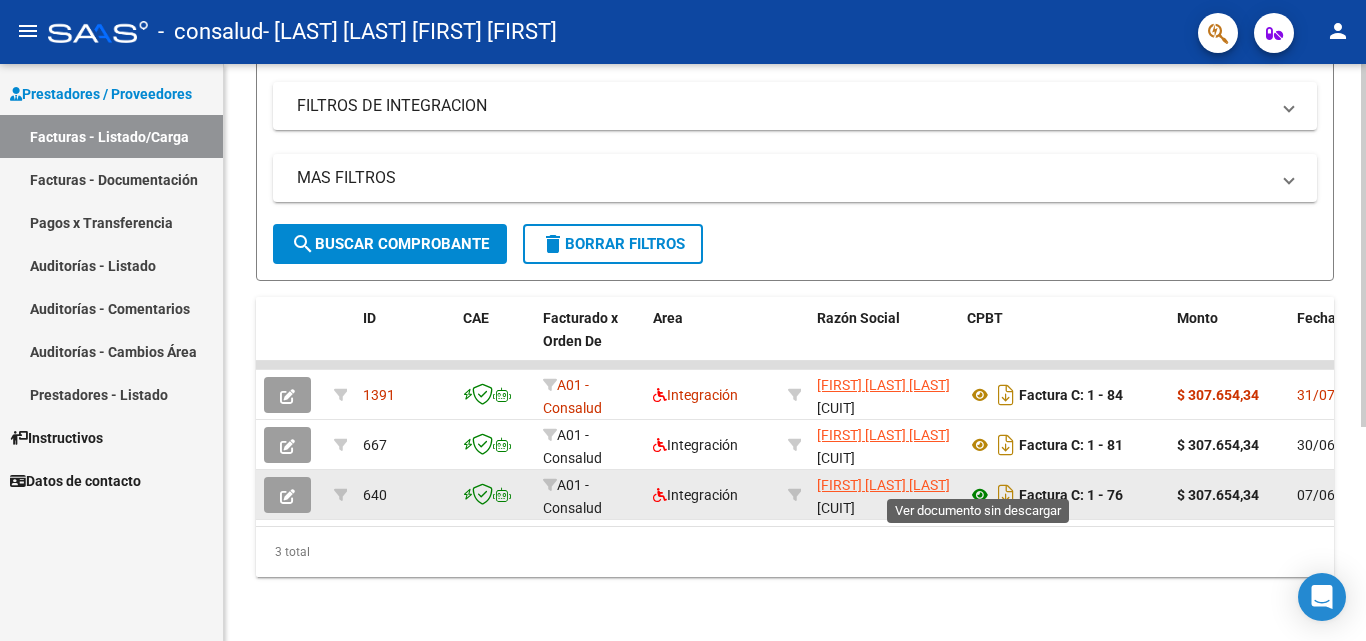 click 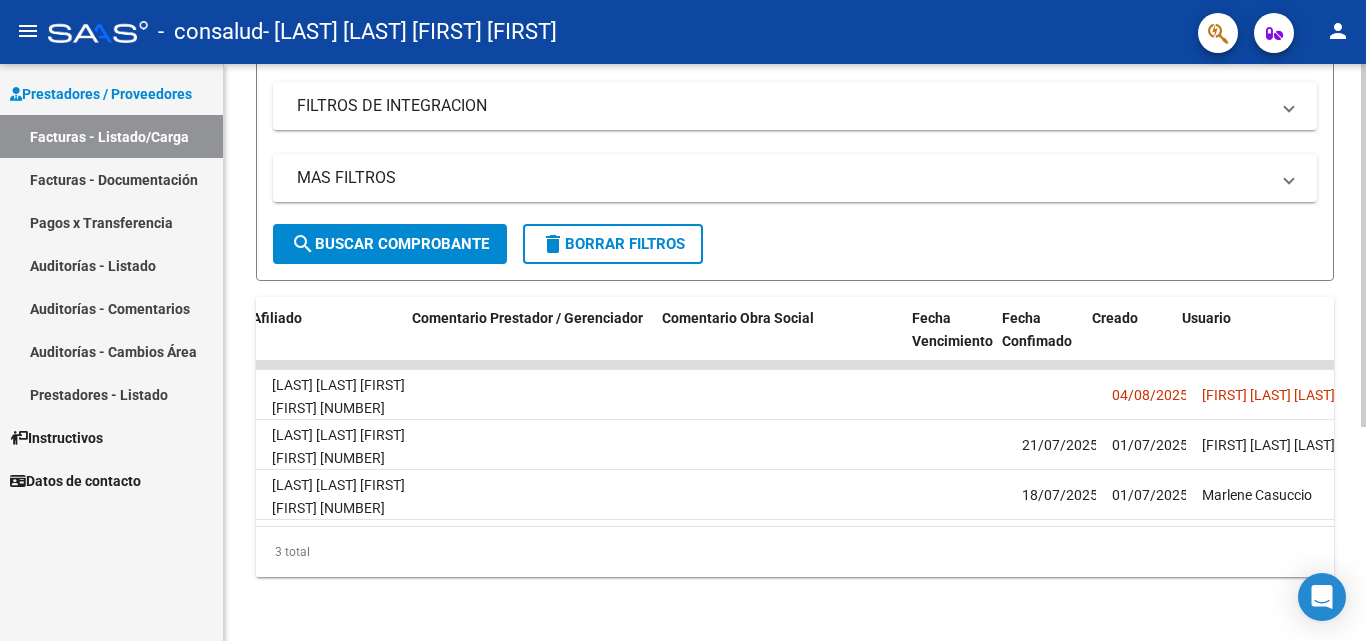 scroll, scrollTop: 0, scrollLeft: 2814, axis: horizontal 